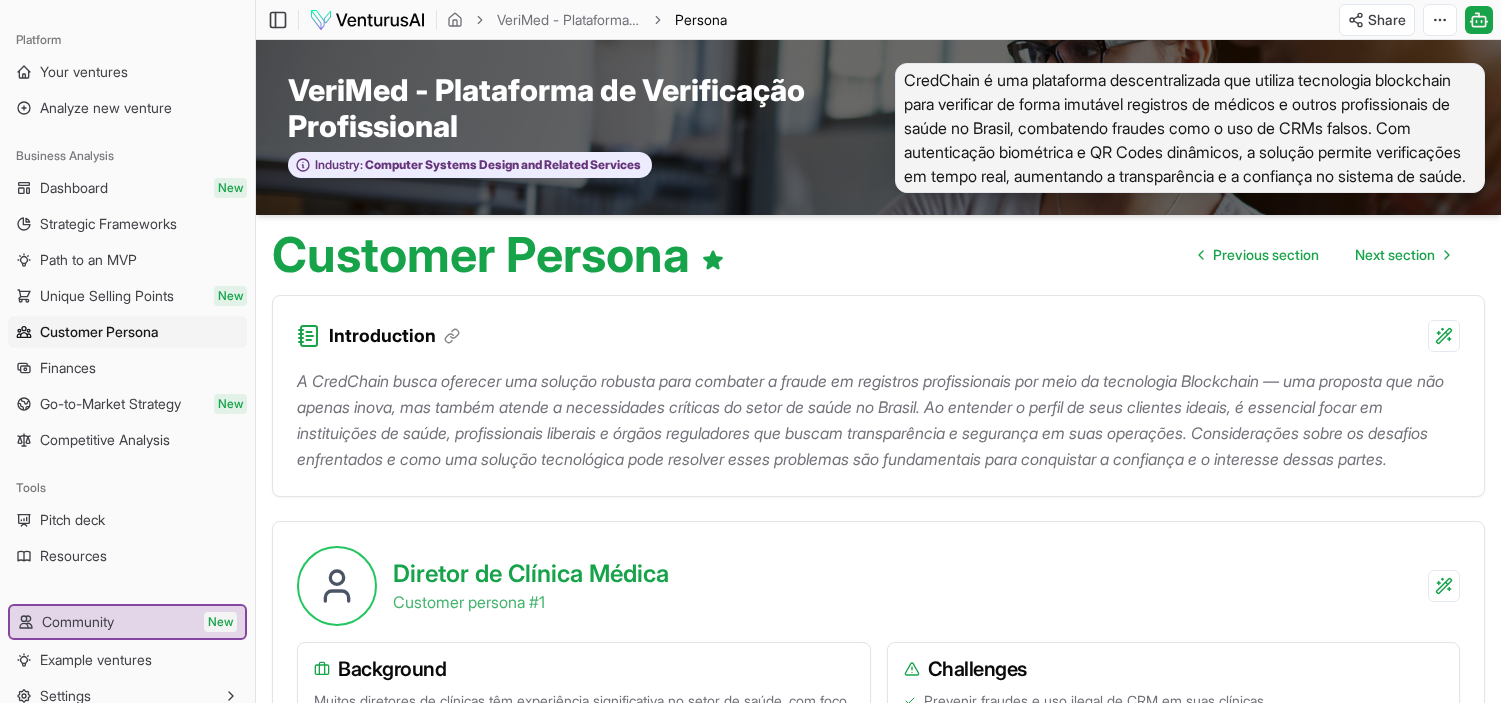scroll, scrollTop: 0, scrollLeft: 0, axis: both 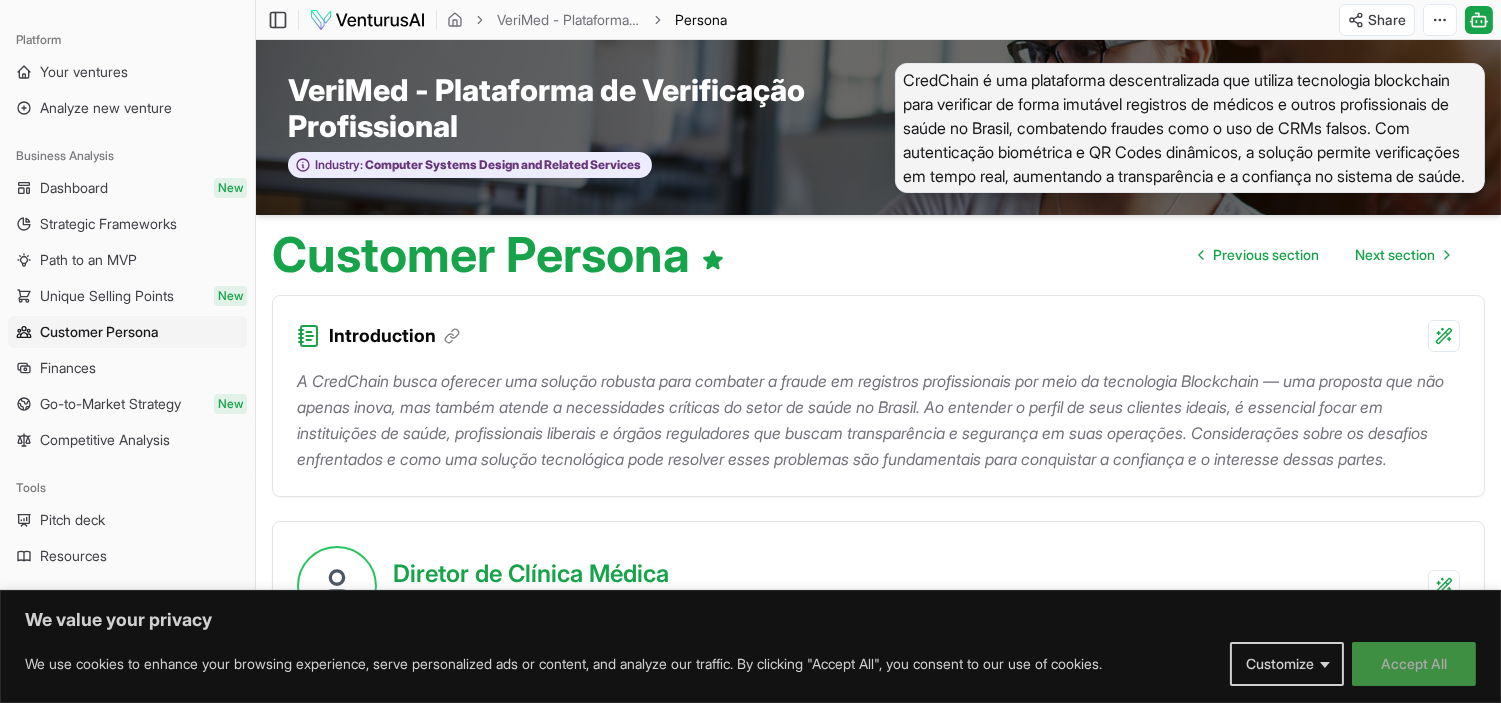 click on "Accept All" at bounding box center (1414, 664) 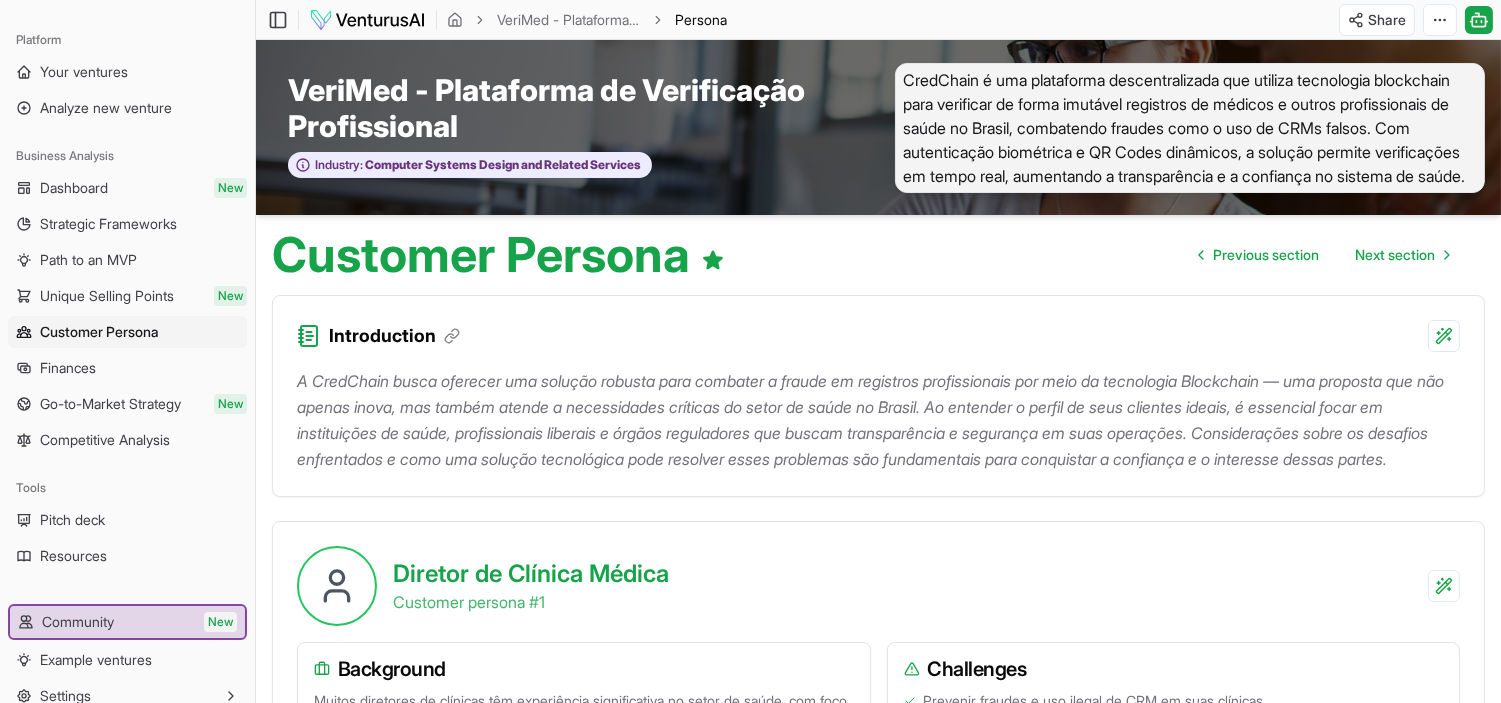click on "Customer Persona" at bounding box center [99, 332] 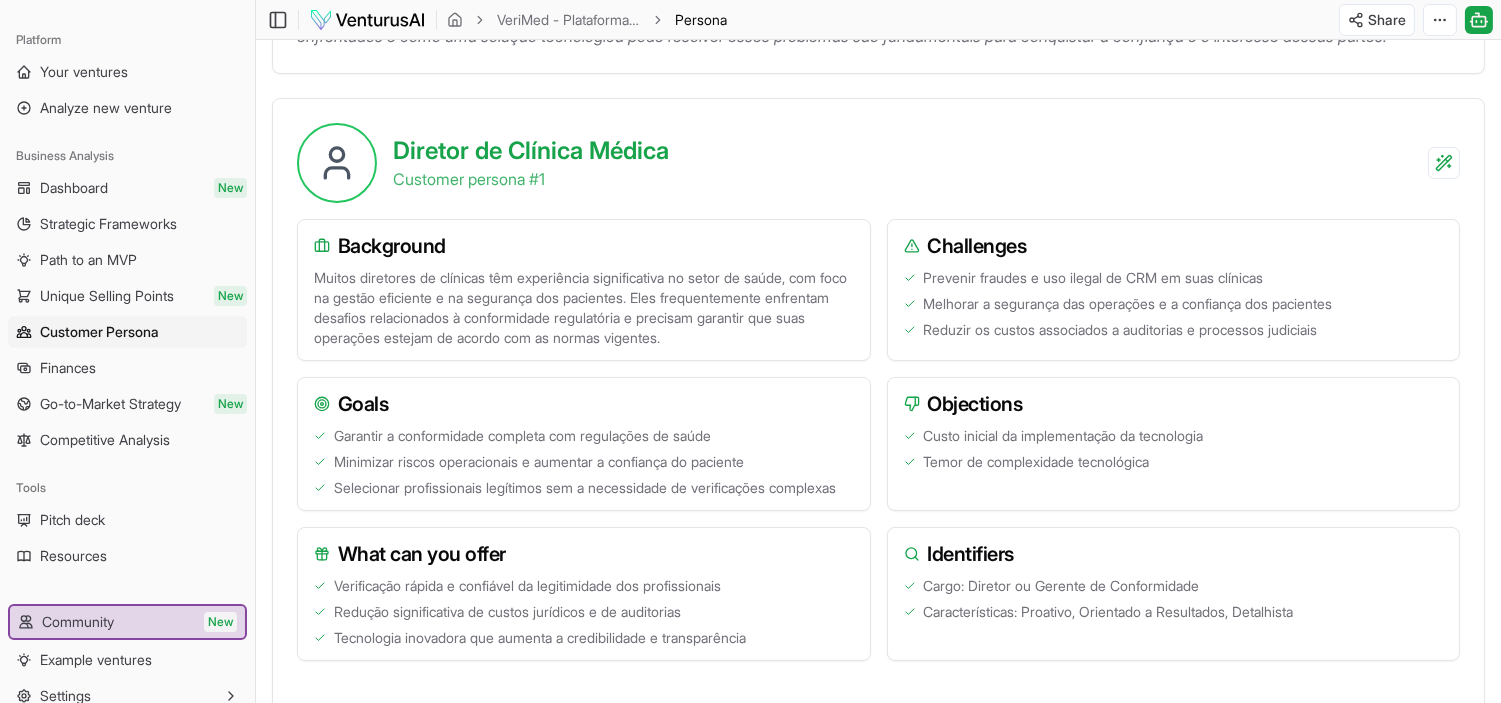 scroll, scrollTop: 333, scrollLeft: 0, axis: vertical 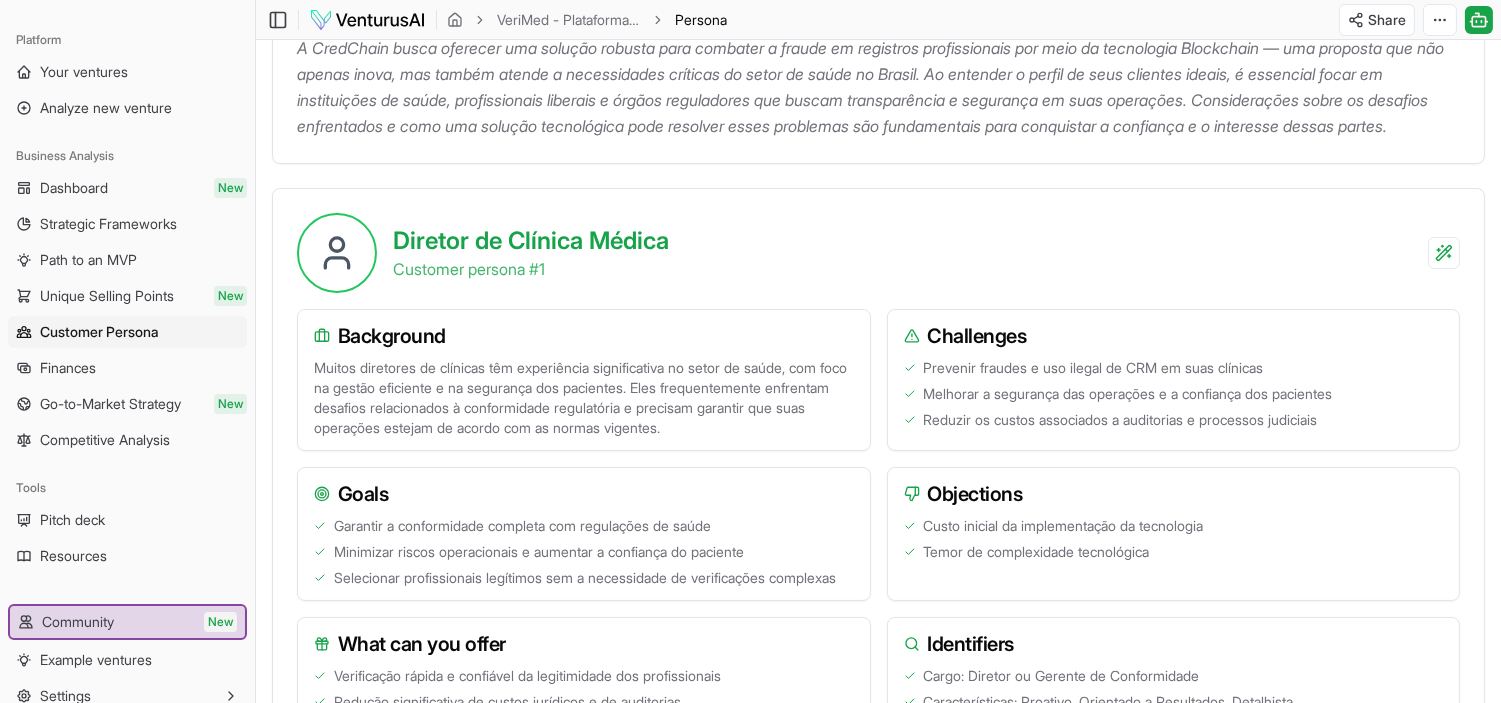 click on "Diretor de Clínica Médica Customer persona # 1" at bounding box center [878, 241] 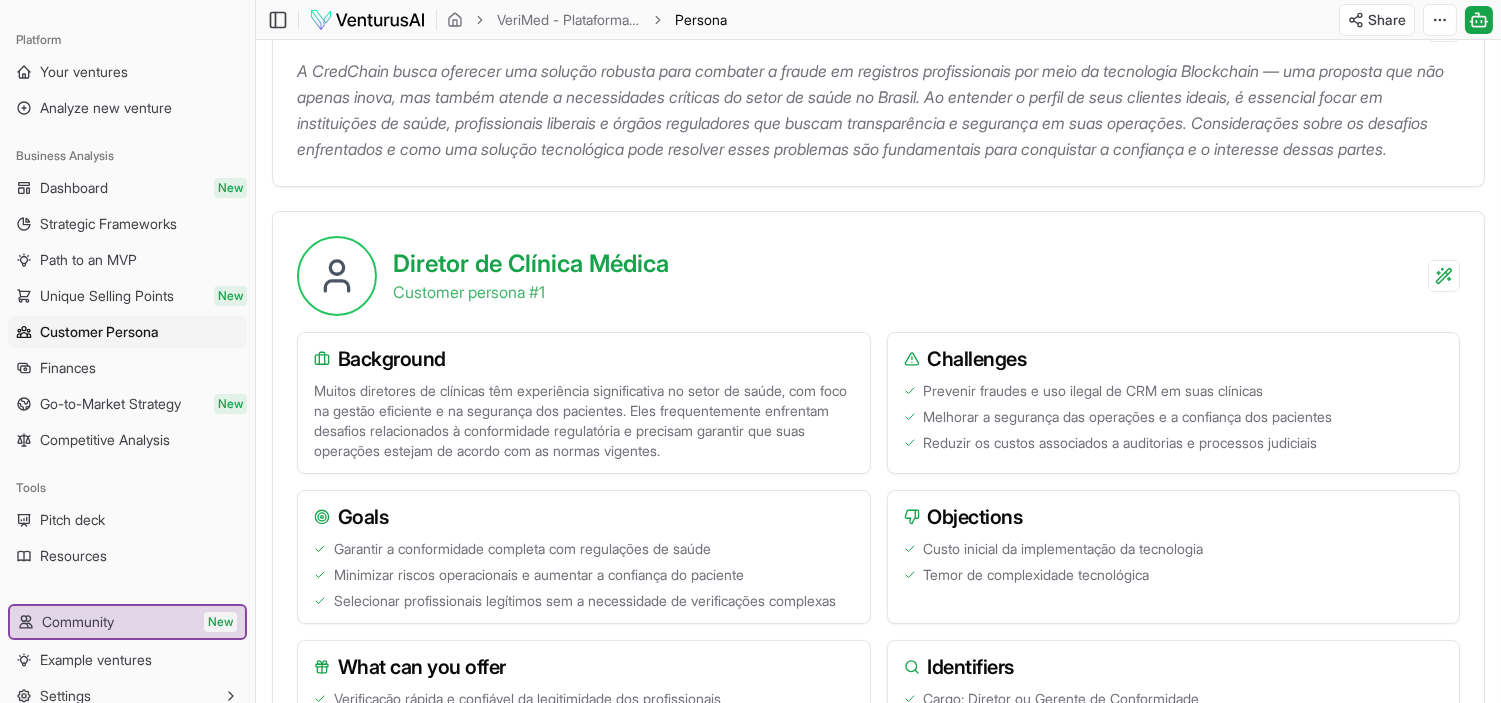 scroll, scrollTop: 444, scrollLeft: 0, axis: vertical 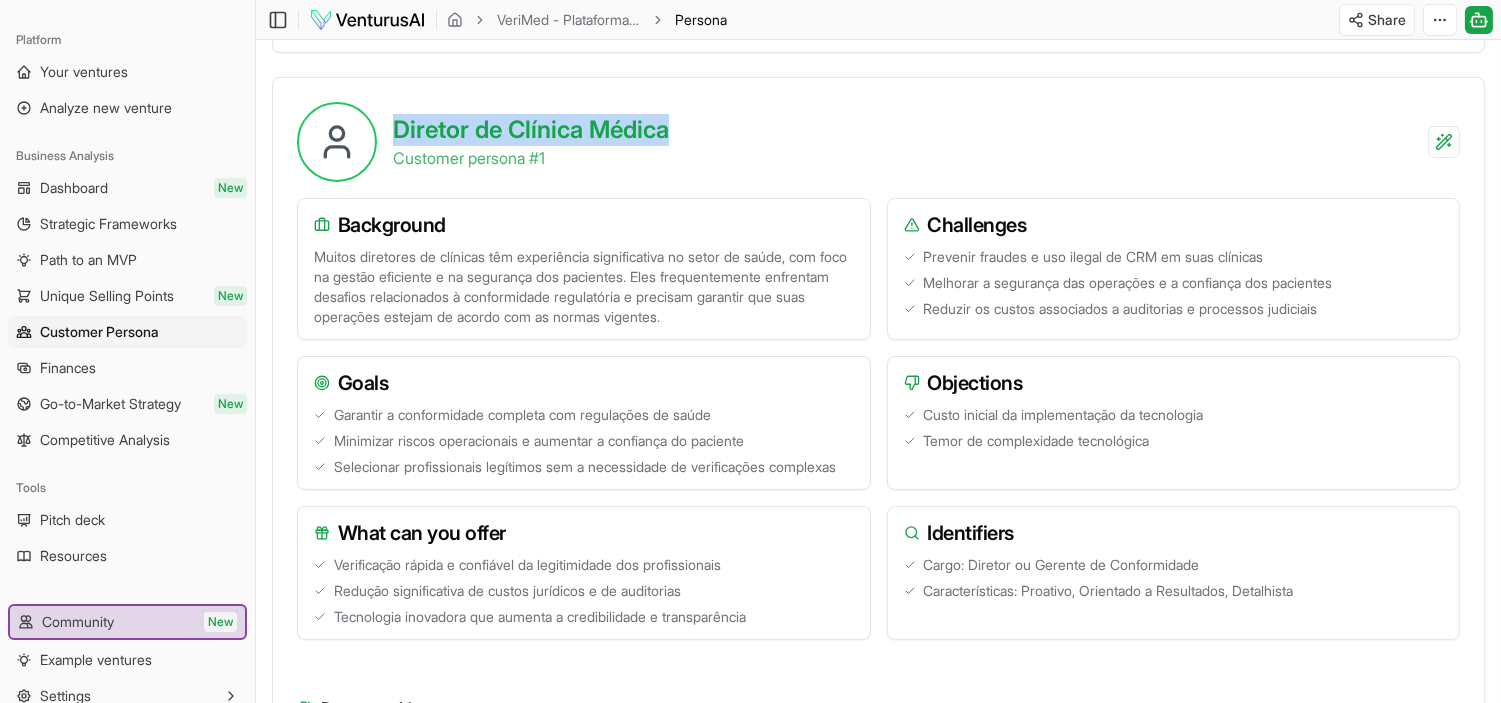 drag, startPoint x: 683, startPoint y: 171, endPoint x: 370, endPoint y: 143, distance: 314.2499 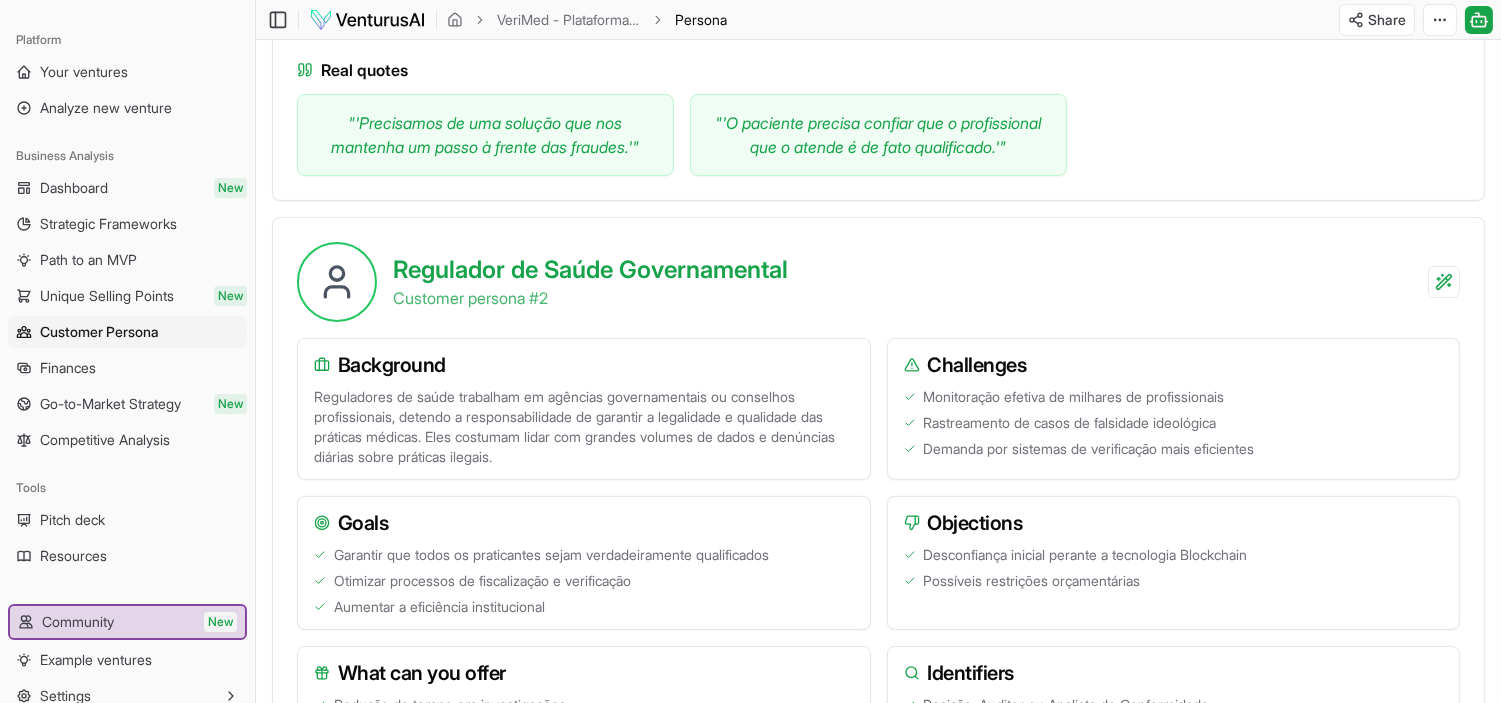scroll, scrollTop: 1333, scrollLeft: 0, axis: vertical 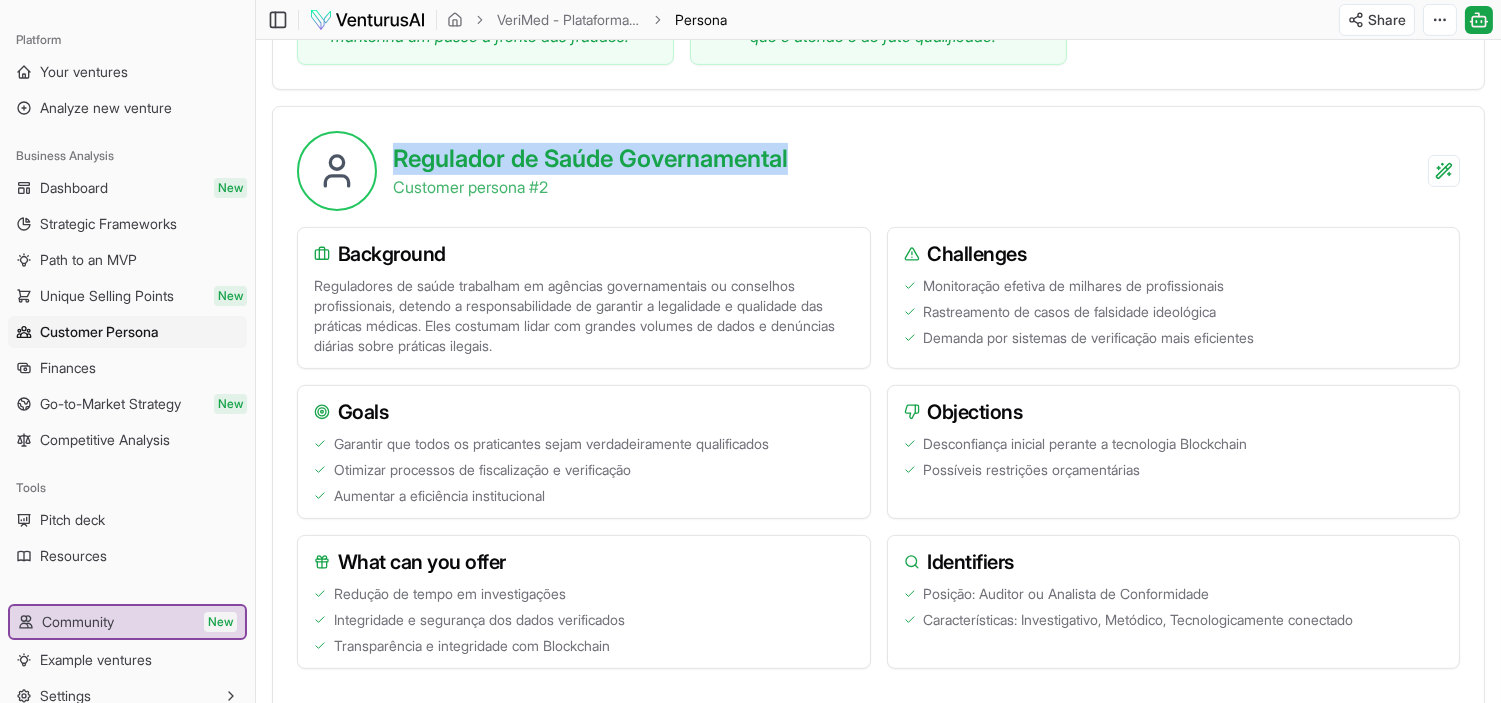 drag, startPoint x: 811, startPoint y: 248, endPoint x: 394, endPoint y: 212, distance: 418.5511 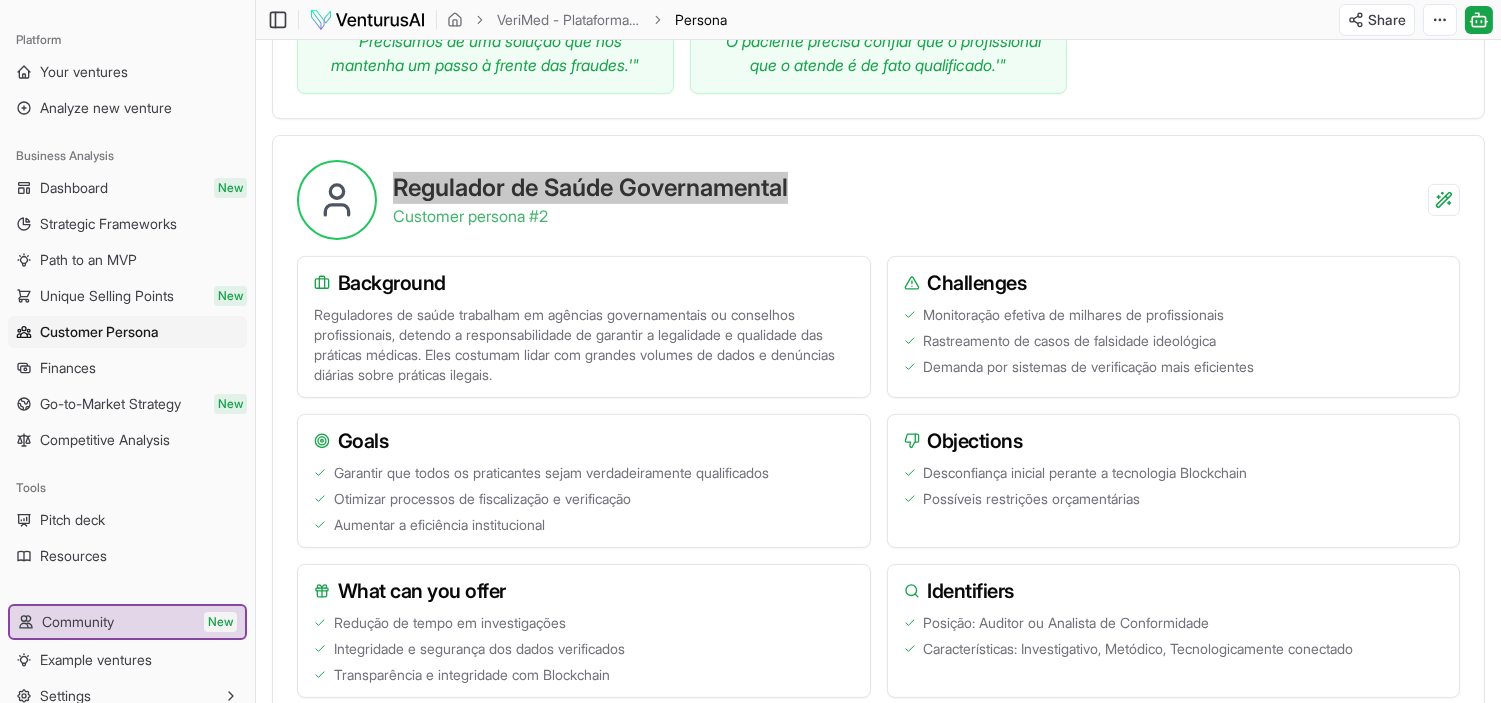 scroll, scrollTop: 1526, scrollLeft: 0, axis: vertical 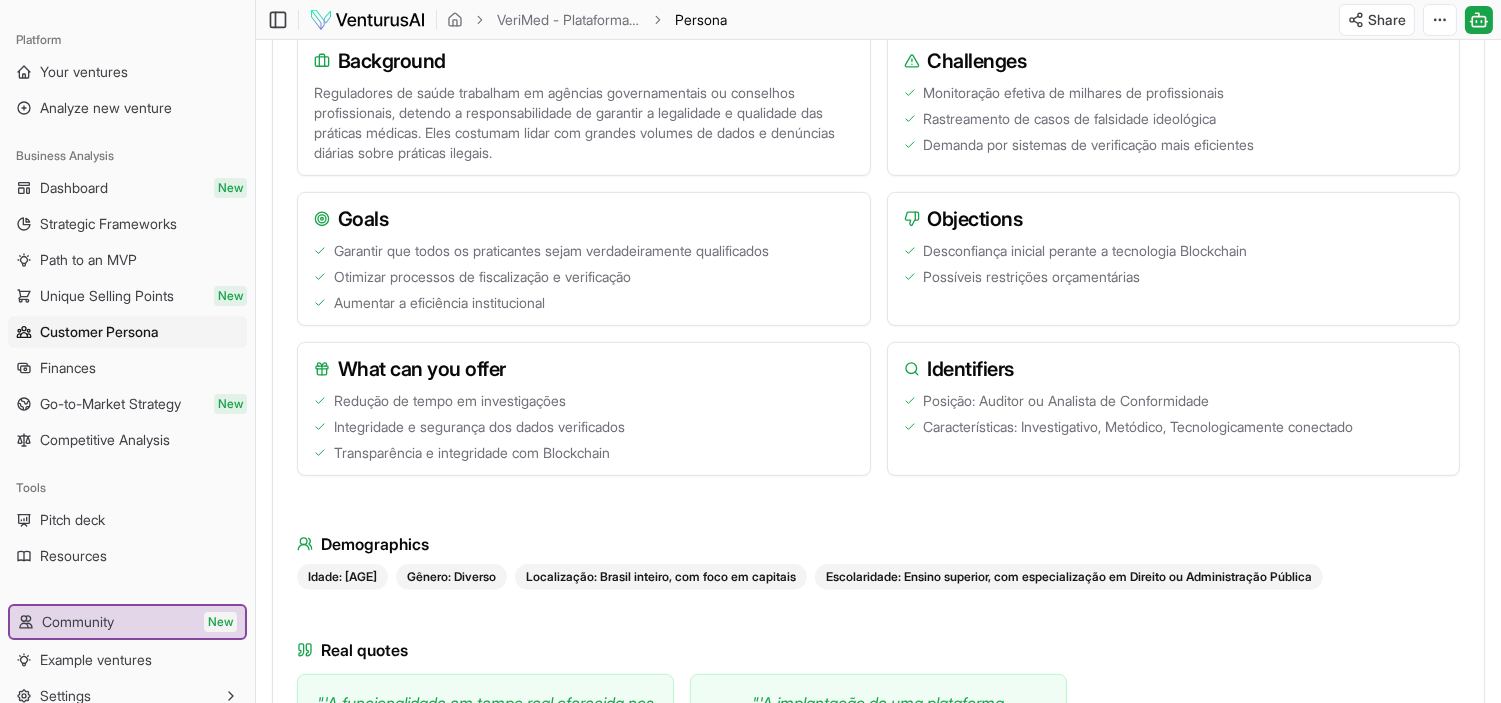 click on "Reguladores de saúde trabalham em agências governamentais ou conselhos profissionais, detendo a responsabilidade de garantir a legalidade e qualidade das práticas médicas. Eles costumam lidar com grandes volumes de dados e denúncias diárias sobre práticas ilegais." at bounding box center [584, 123] 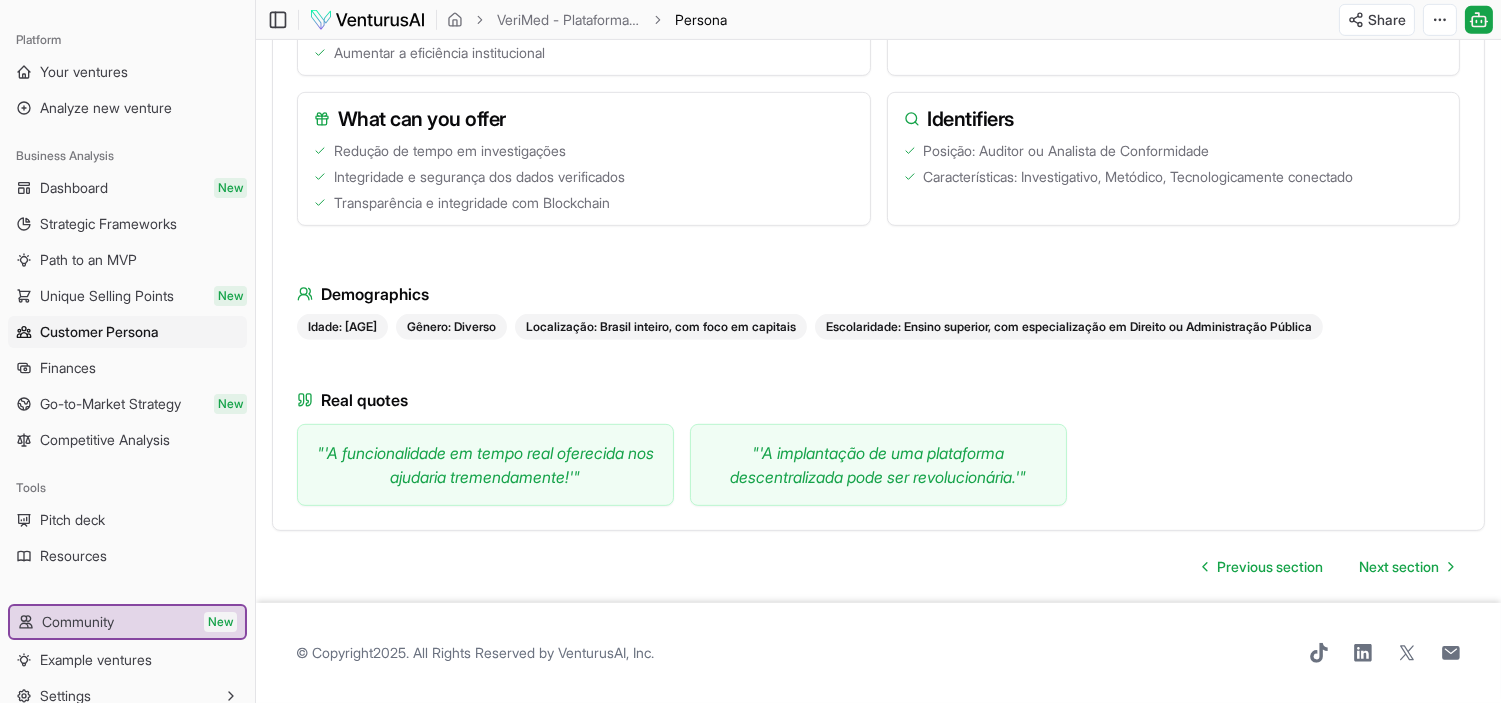 scroll, scrollTop: 1860, scrollLeft: 0, axis: vertical 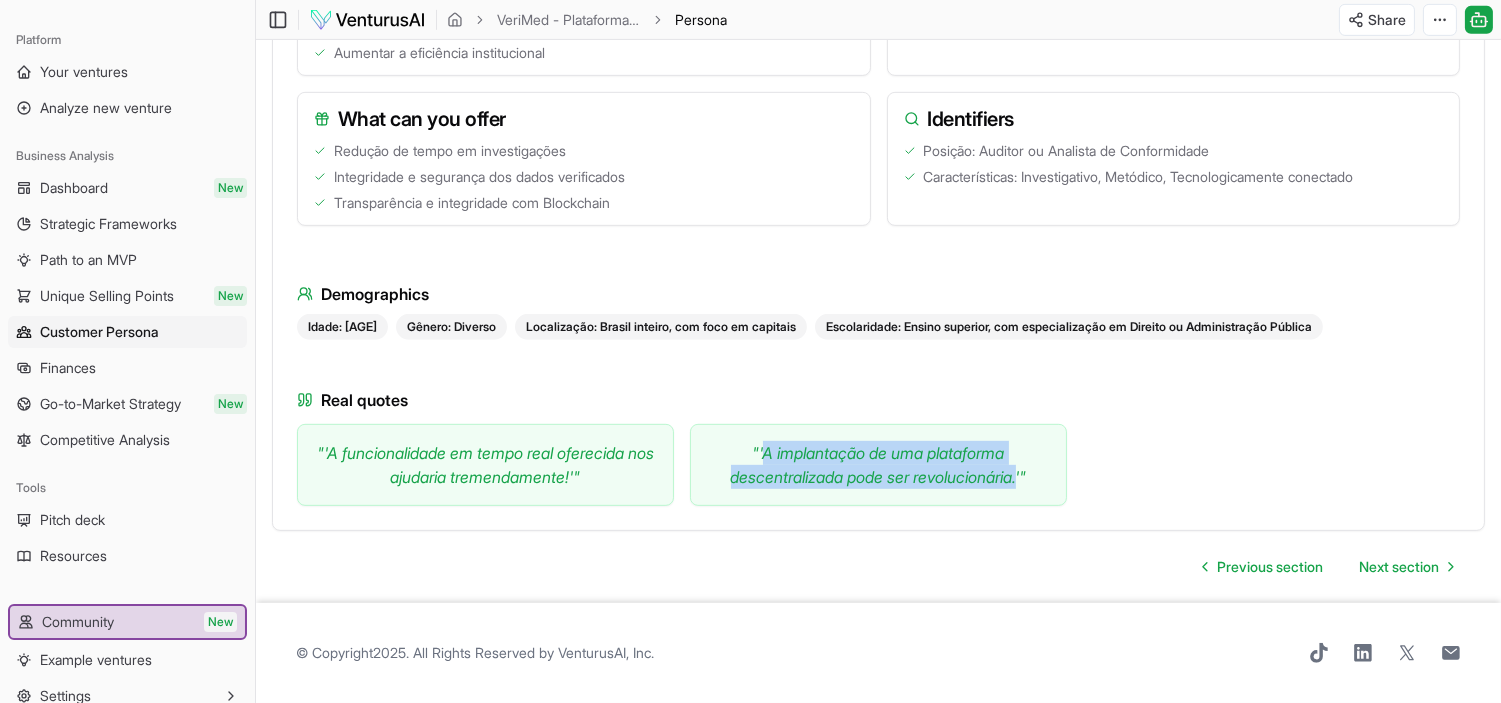 drag, startPoint x: 758, startPoint y: 450, endPoint x: 780, endPoint y: 464, distance: 26.076809 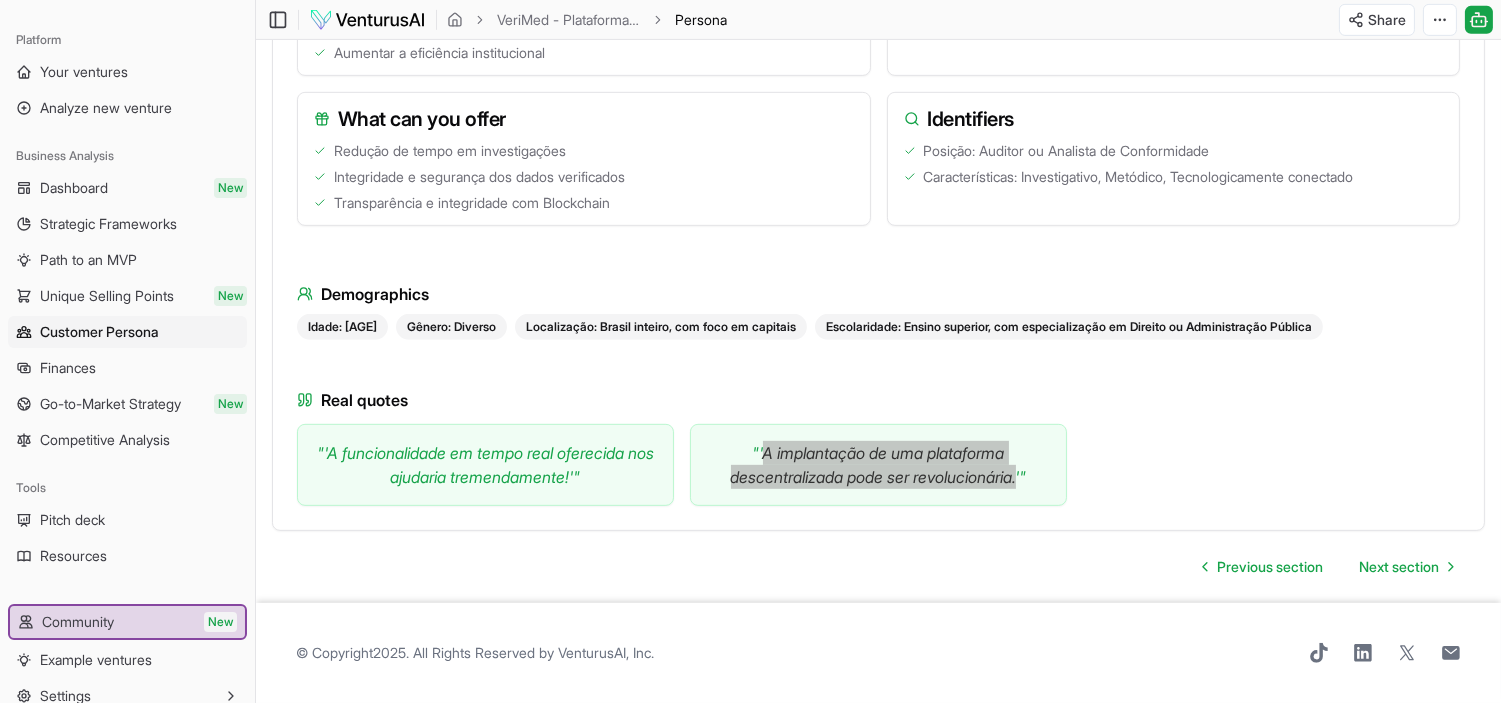 scroll, scrollTop: 1860, scrollLeft: 0, axis: vertical 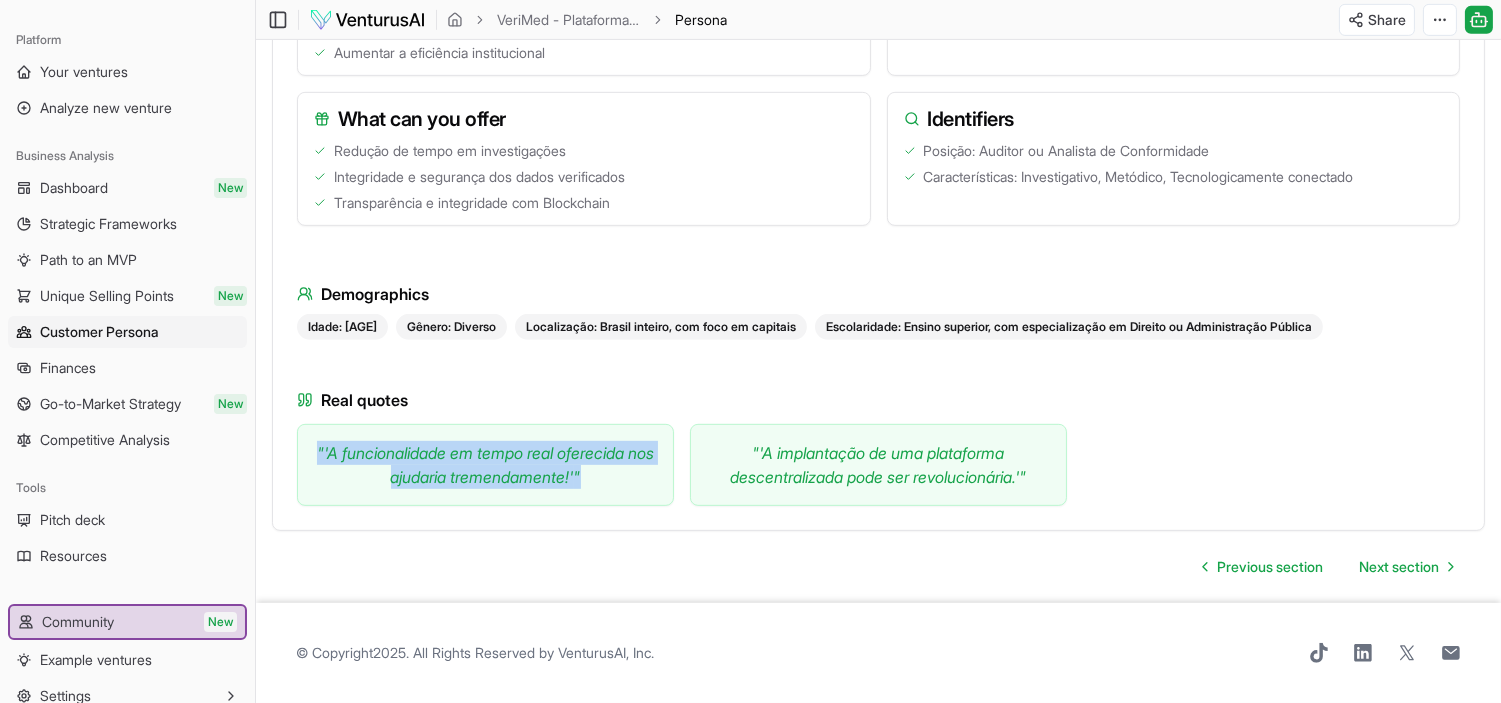 drag, startPoint x: 325, startPoint y: 444, endPoint x: 605, endPoint y: 490, distance: 283.75342 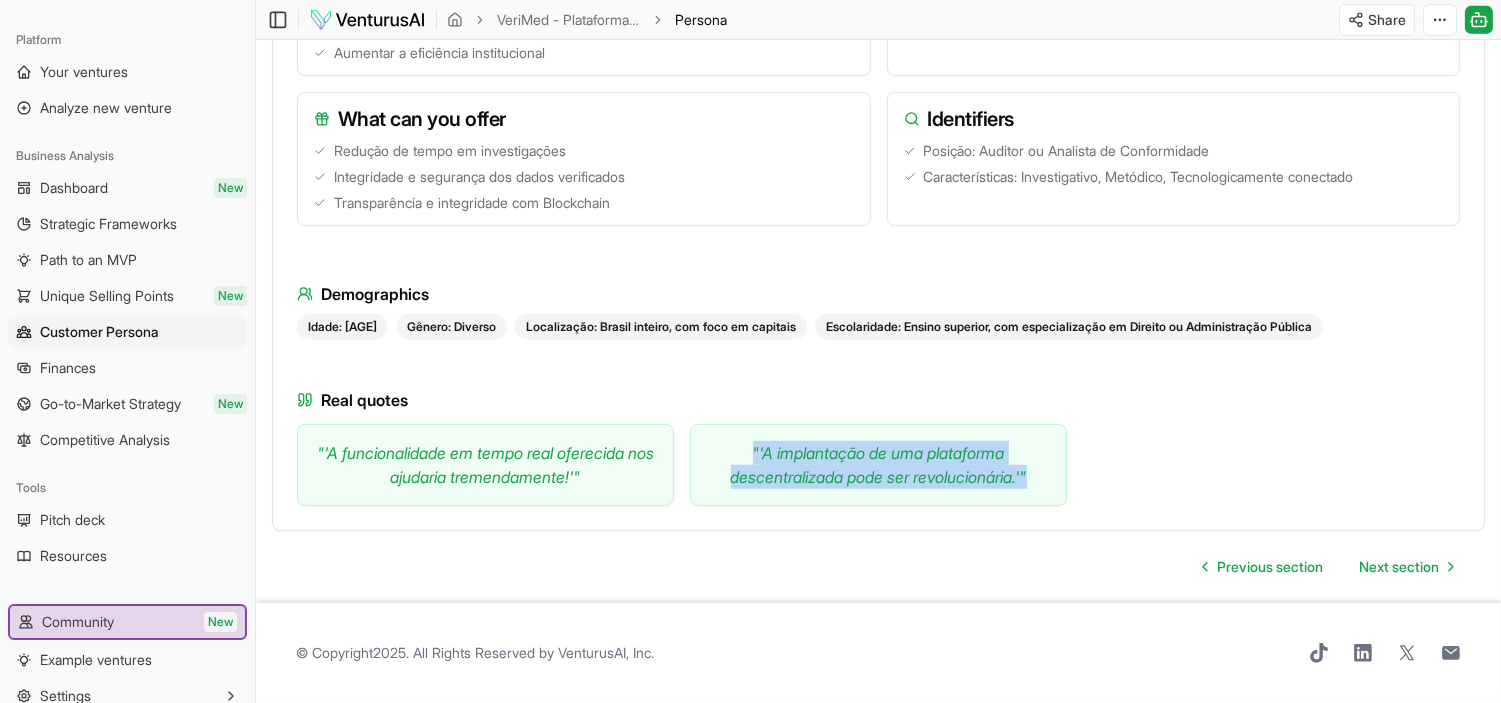 drag, startPoint x: 742, startPoint y: 450, endPoint x: 1036, endPoint y: 475, distance: 295.061 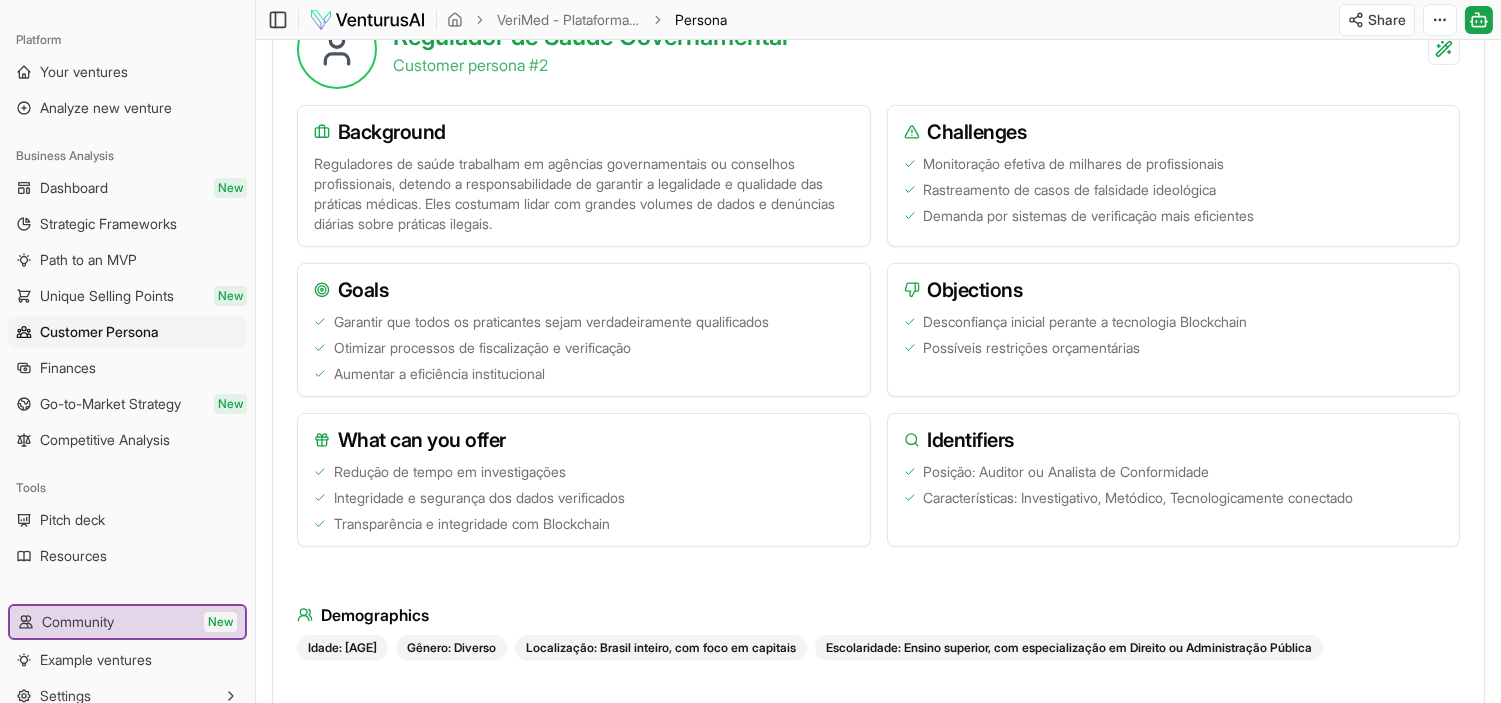 scroll, scrollTop: 1415, scrollLeft: 0, axis: vertical 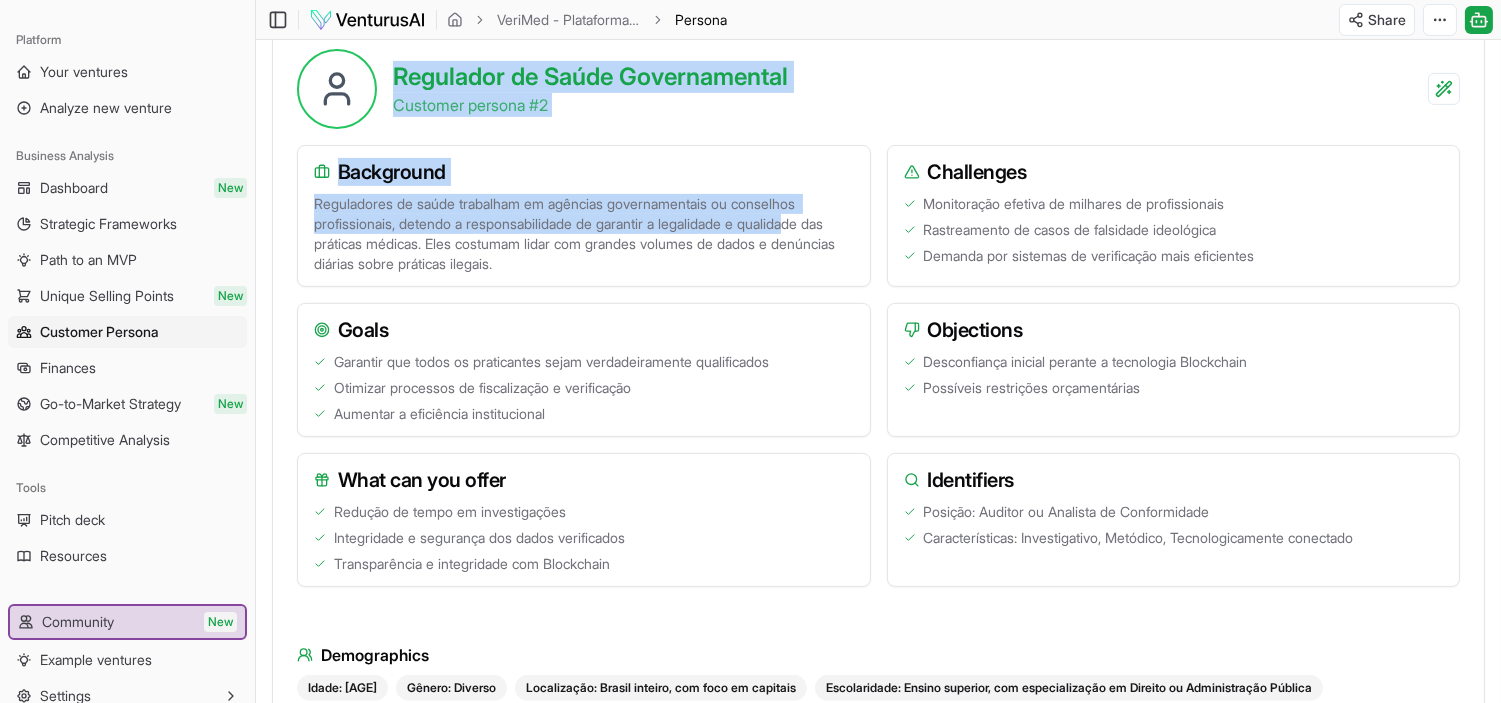 drag, startPoint x: 395, startPoint y: 150, endPoint x: 811, endPoint y: 300, distance: 442.21713 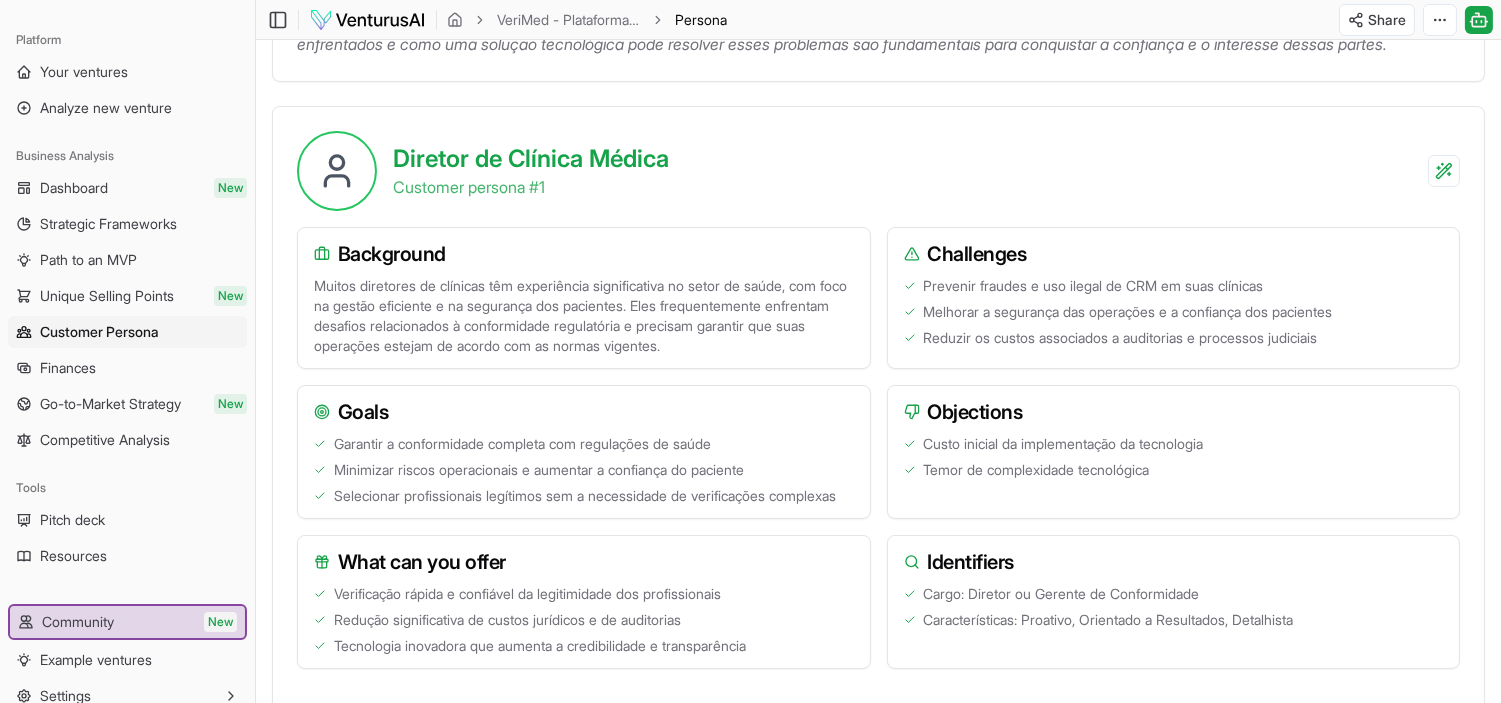 scroll, scrollTop: 0, scrollLeft: 0, axis: both 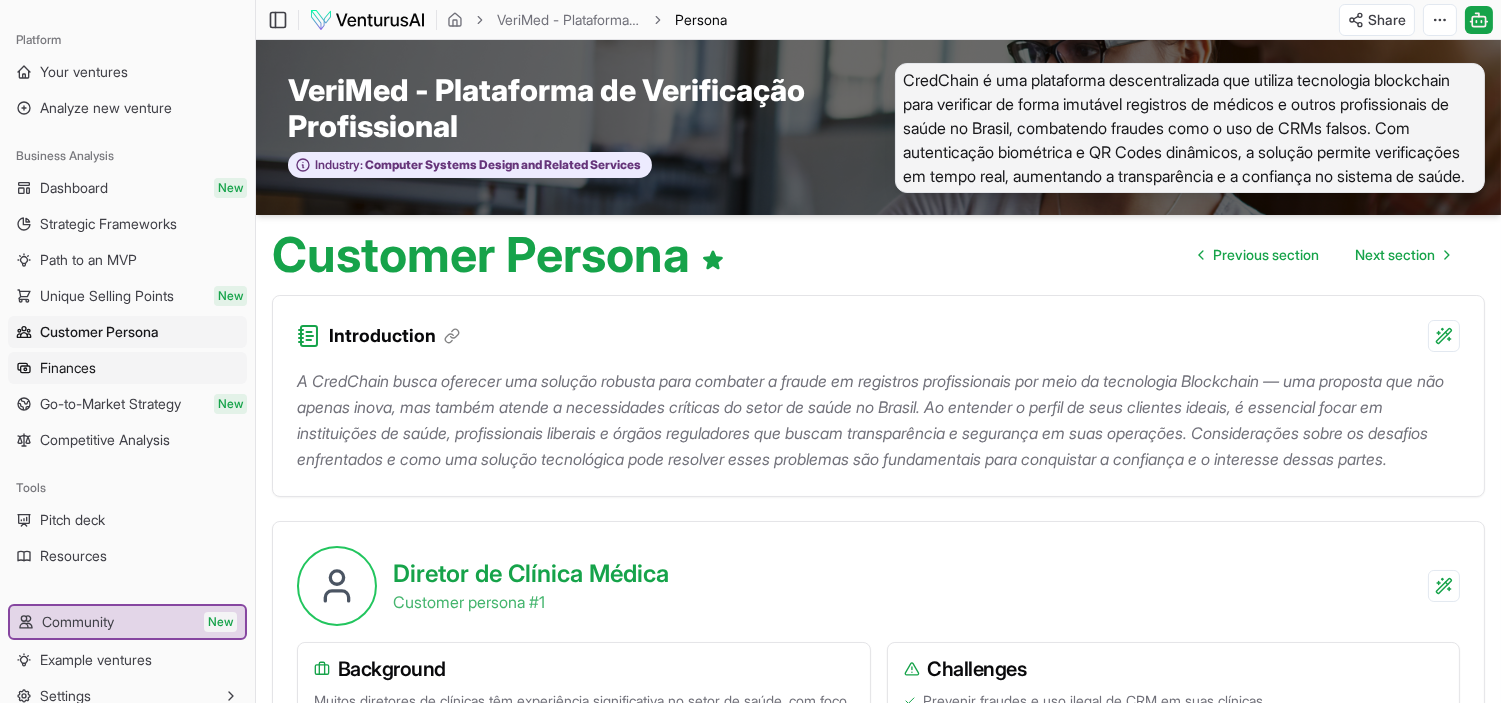 click on "Finances" at bounding box center (127, 368) 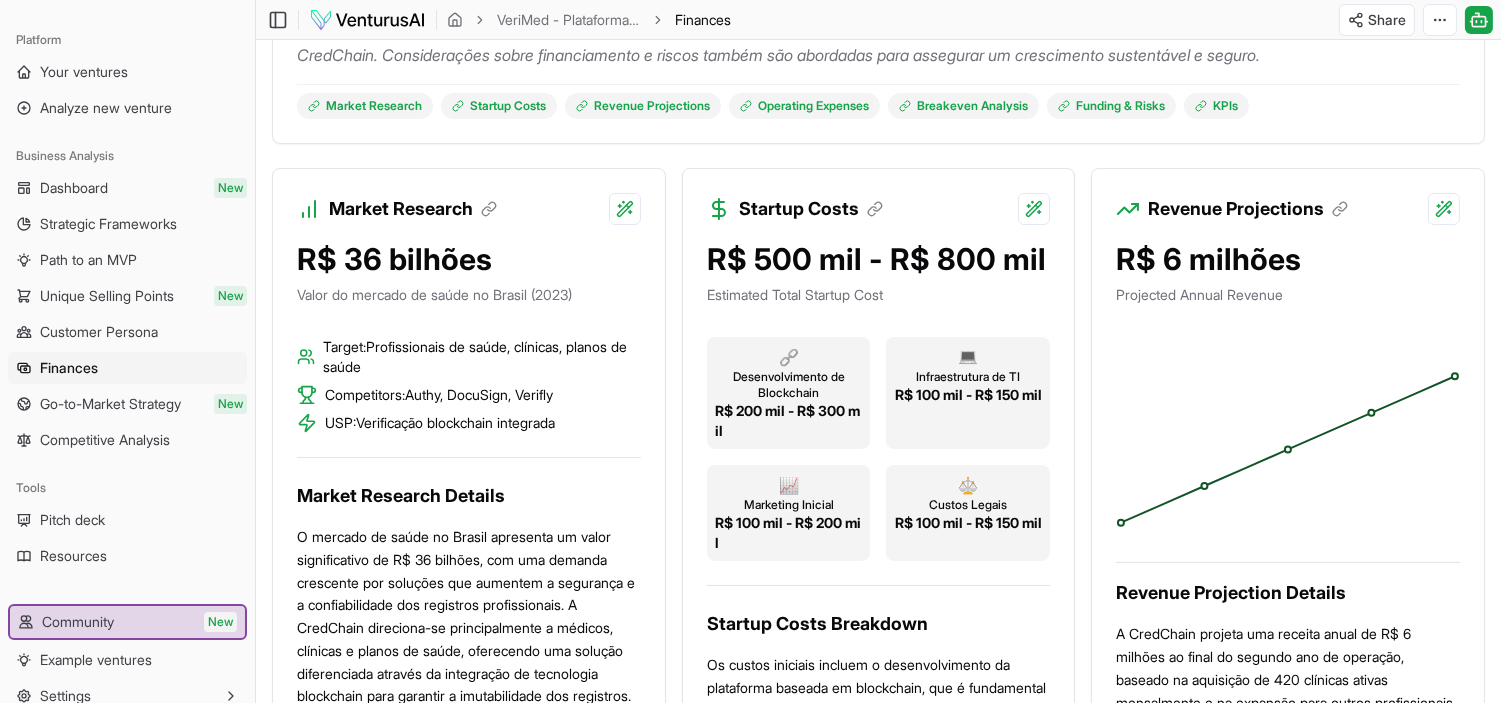 scroll, scrollTop: 444, scrollLeft: 0, axis: vertical 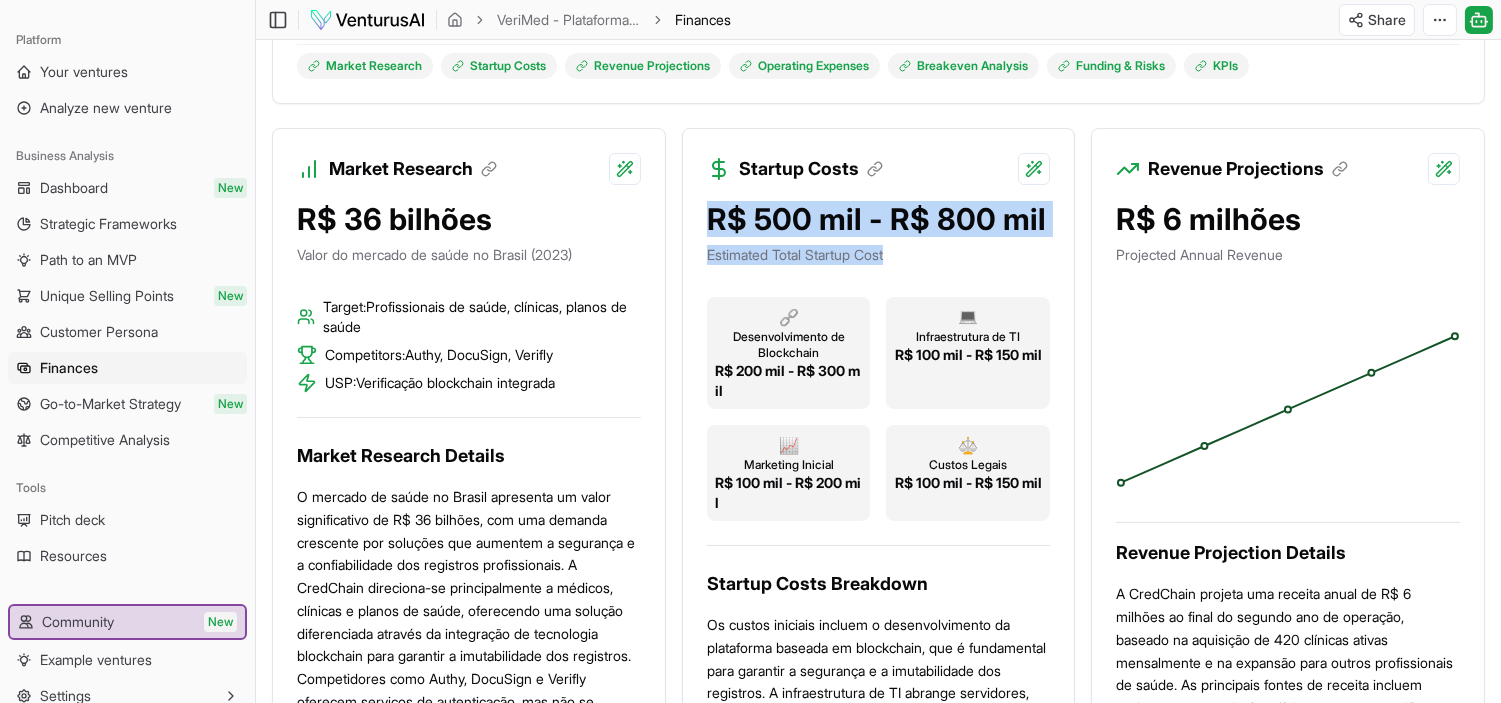 drag, startPoint x: 707, startPoint y: 254, endPoint x: 1020, endPoint y: 283, distance: 314.34058 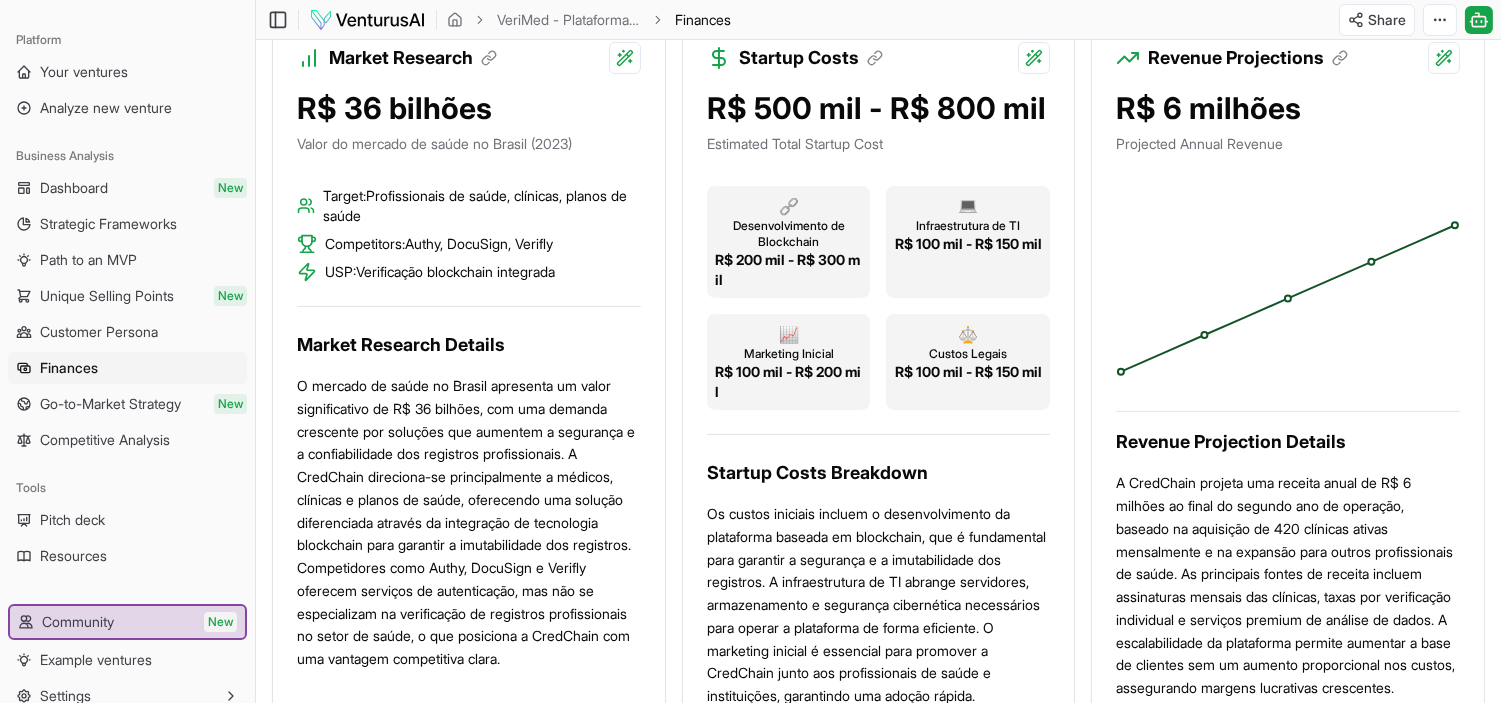 click on "R$ 500 mil - R$ 800 mil Estimated Total Startup Cost 🔗 Desenvolvimento de Blockchain R$ 200 mil - R$ 300 mil 💻 Infraestrutura de TI R$ 100 mil - R$ 150 mil 📈 Marketing Inicial R$ 100 mil - R$ 200 mil ⚖️ Custos Legais R$ 100 mil - R$ 150 mil Startup Costs Breakdown Os custos iniciais incluem o desenvolvimento da plataforma baseada em blockchain, que é fundamental para garantir a segurança e a imutabilidade dos registros. A infraestrutura de TI abrange servidores, armazenamento e segurança cibernética necessários para operar a plataforma de forma eficiente. O marketing inicial é essencial para promover a CredChain junto aos profissionais de saúde e instituições, garantindo uma adoção rápida. Finalmente, os custos legais englobam a conformidade com as regulamentações e a proteção da propriedade intelectual." at bounding box center (879, 425) 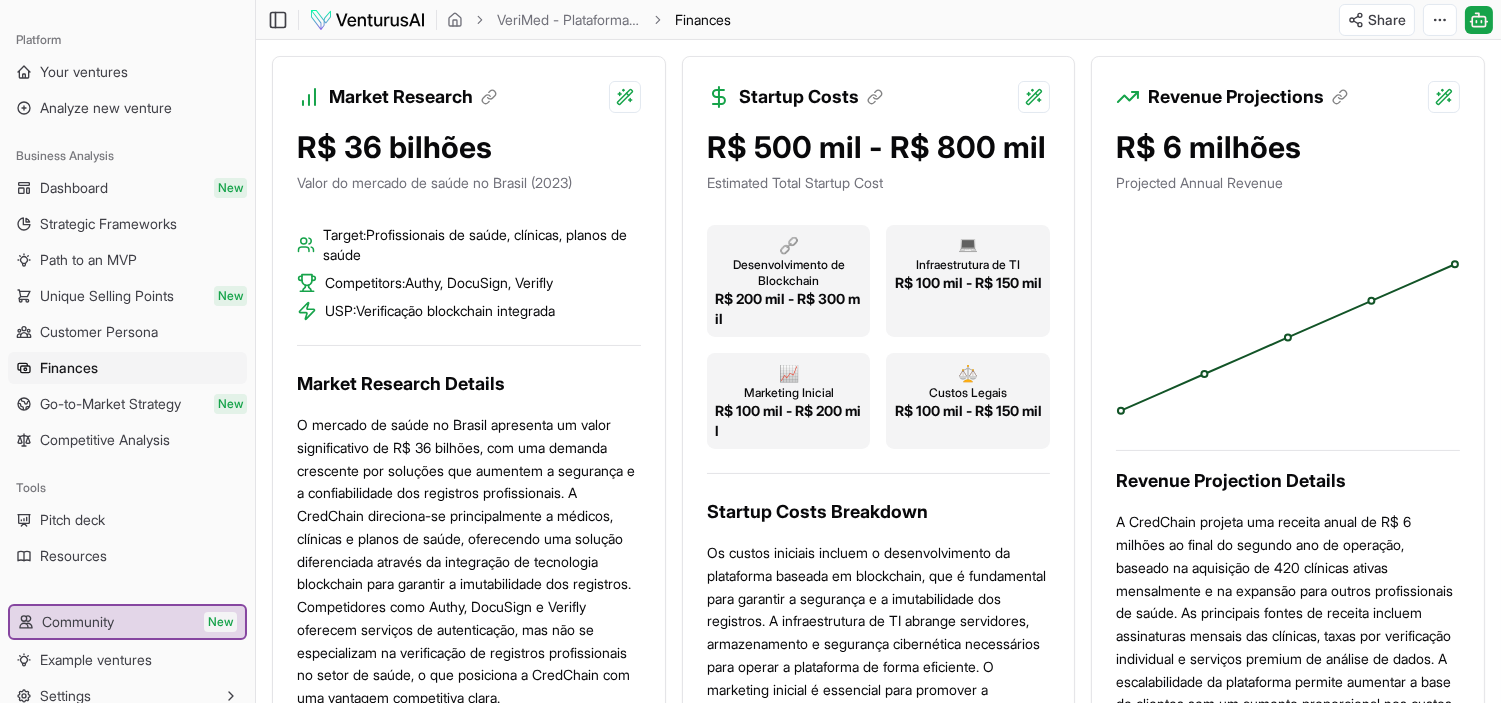 scroll, scrollTop: 555, scrollLeft: 0, axis: vertical 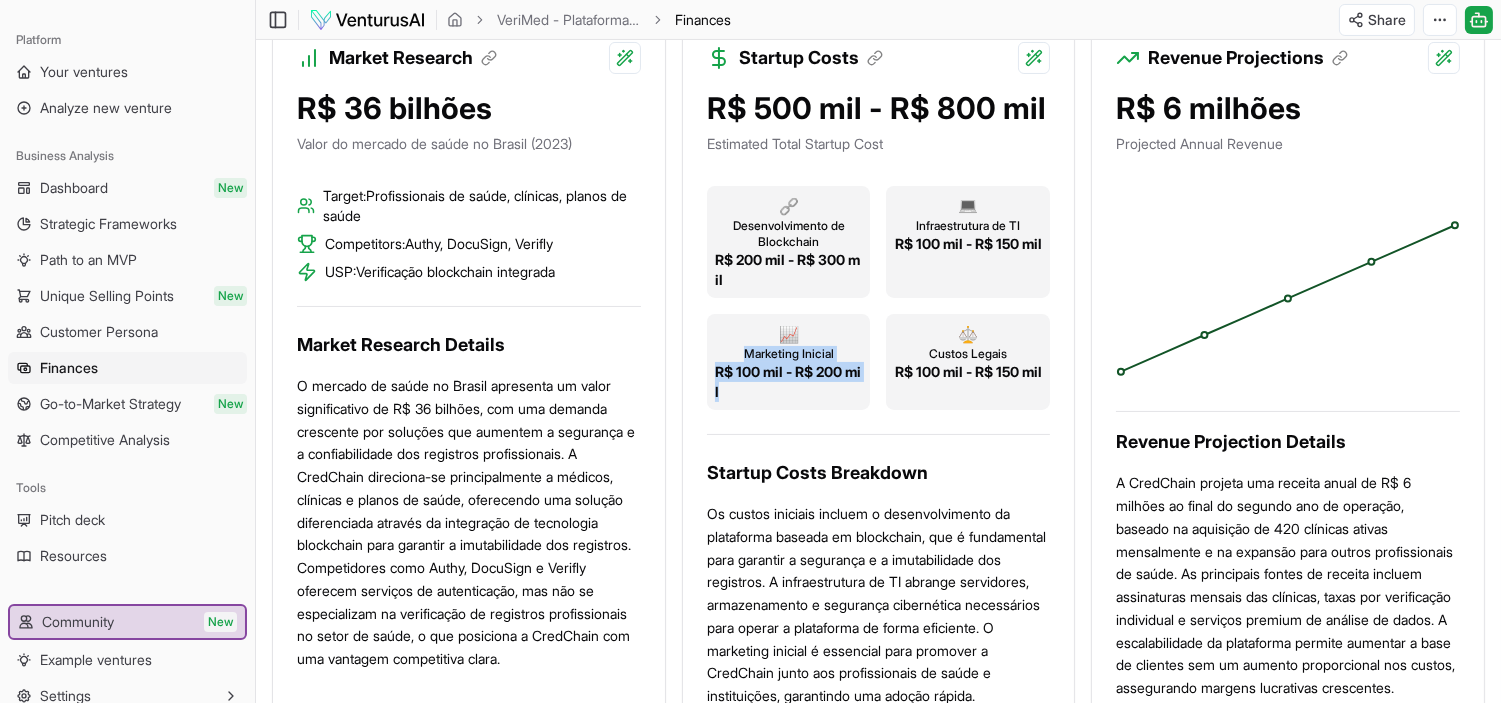 drag, startPoint x: 743, startPoint y: 391, endPoint x: 796, endPoint y: 425, distance: 62.968246 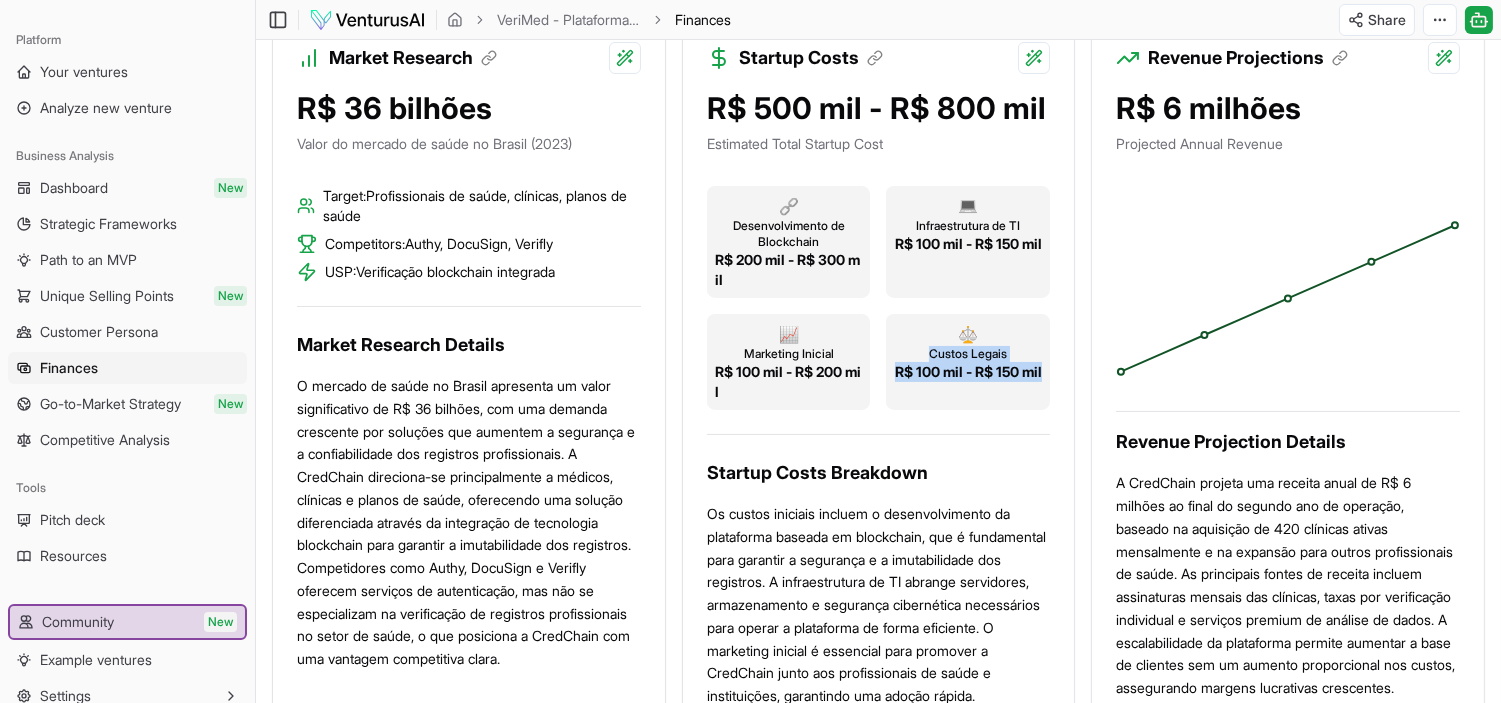 drag, startPoint x: 928, startPoint y: 388, endPoint x: 965, endPoint y: 431, distance: 56.727417 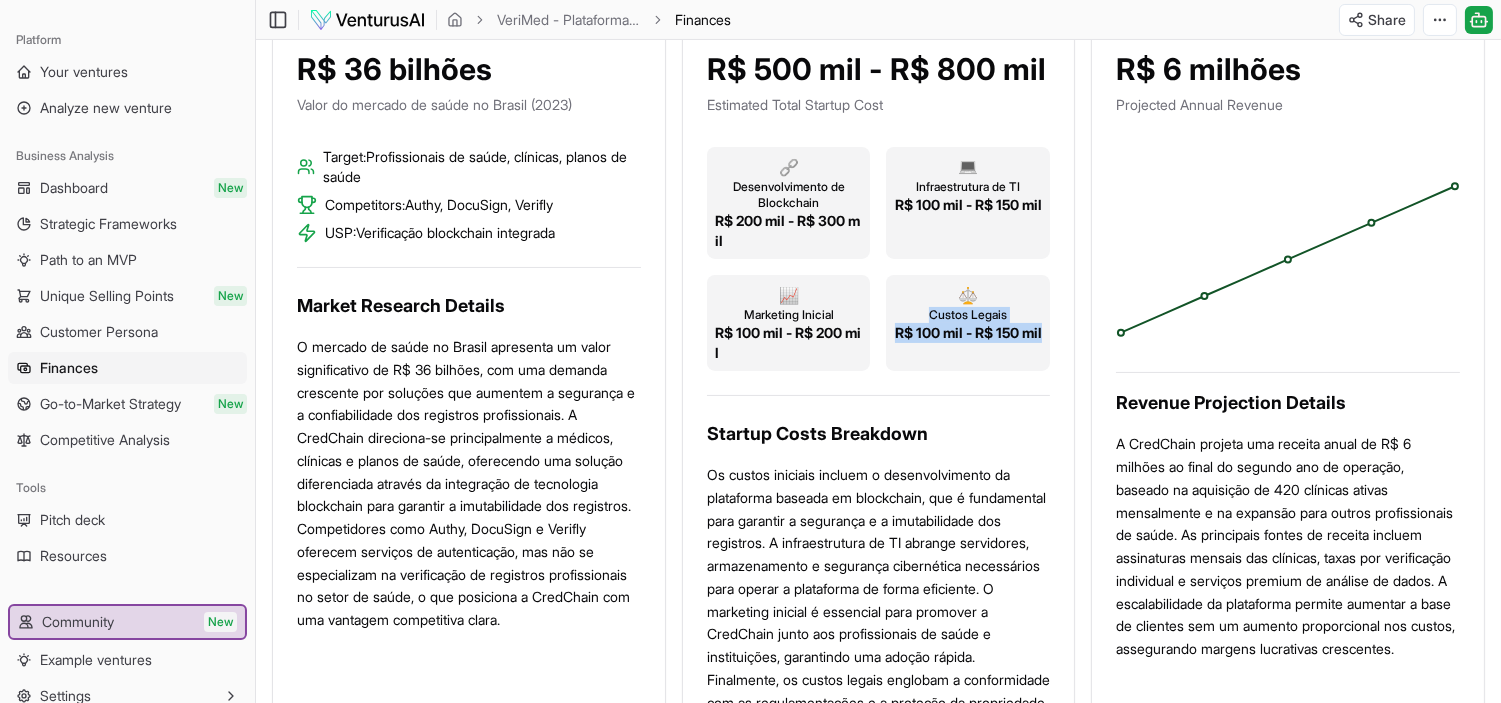 scroll, scrollTop: 555, scrollLeft: 0, axis: vertical 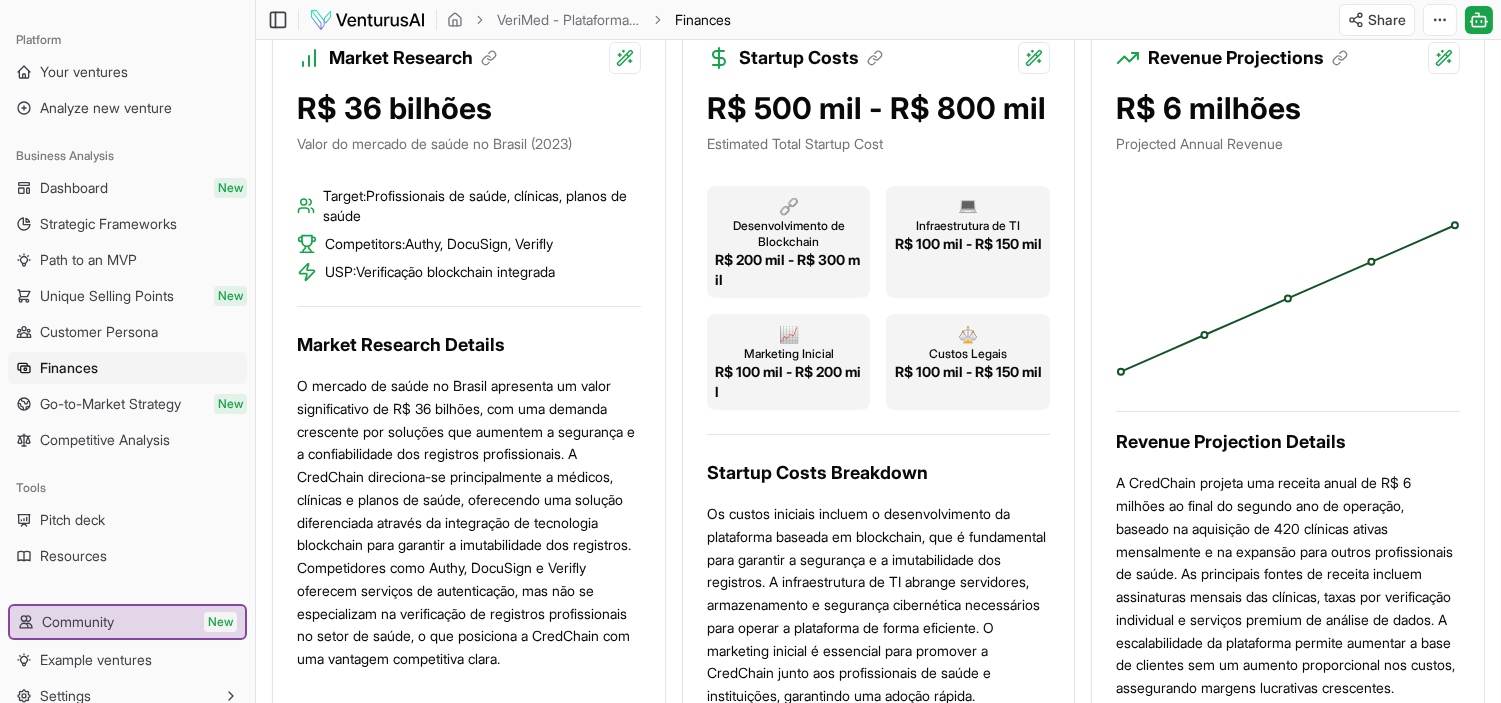 click on "R$ 100 mil - R$ 200 mil" at bounding box center [789, 382] 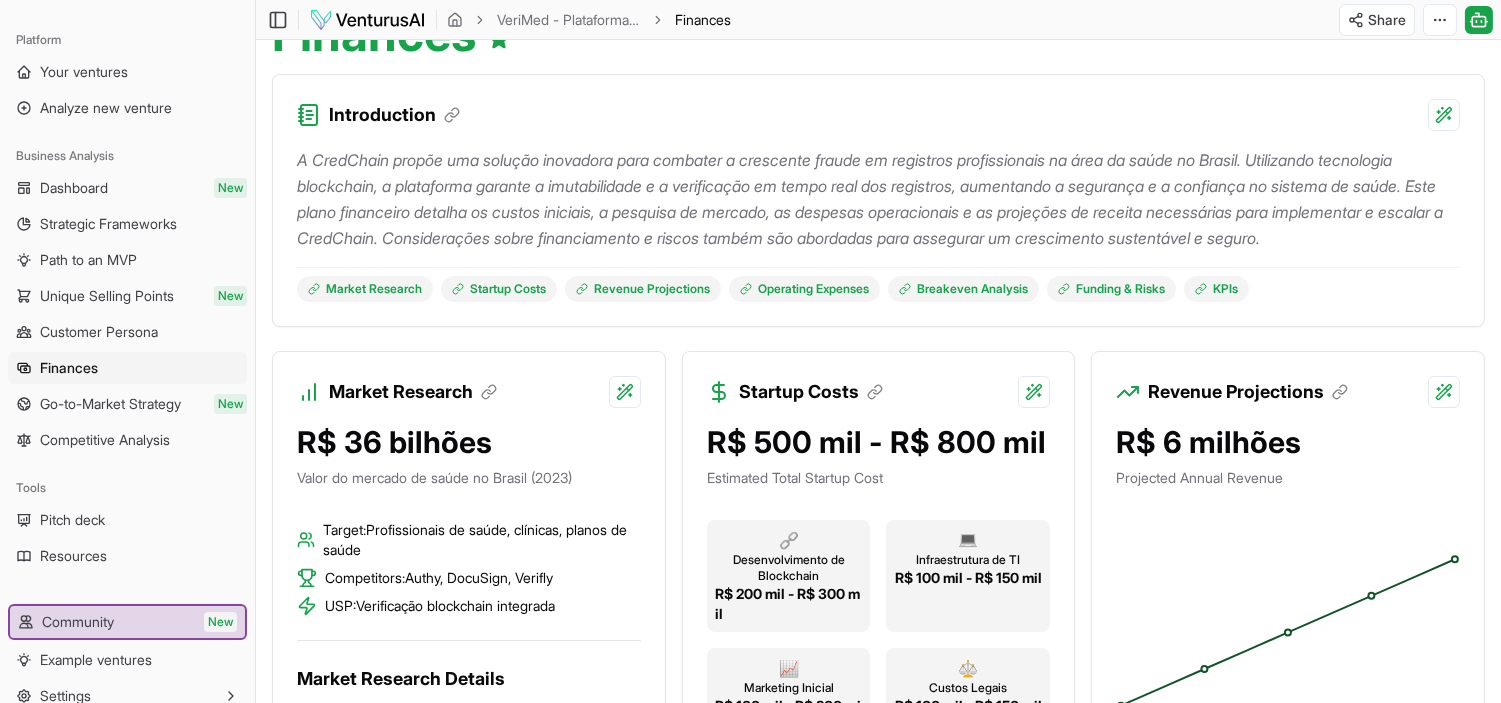 scroll, scrollTop: 222, scrollLeft: 0, axis: vertical 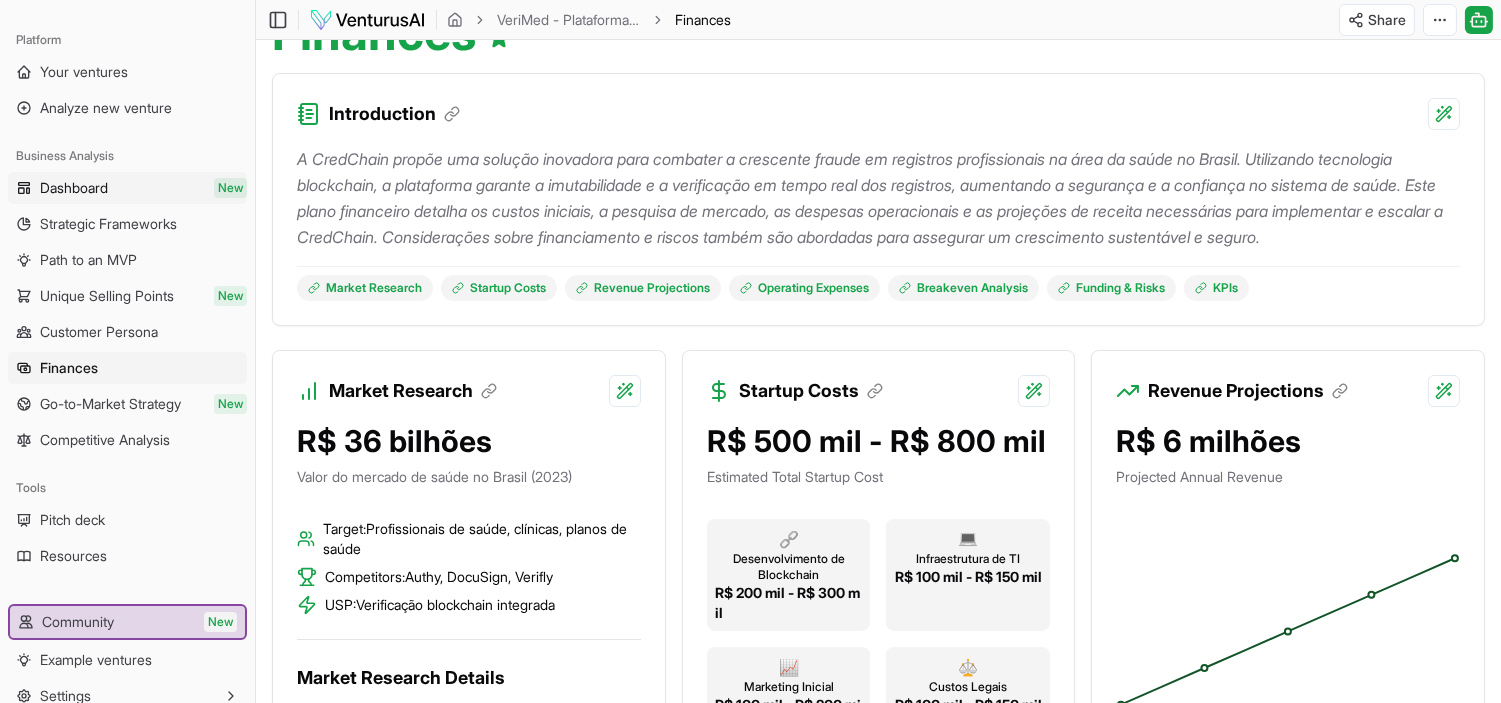click on "Dashboard New" at bounding box center [127, 188] 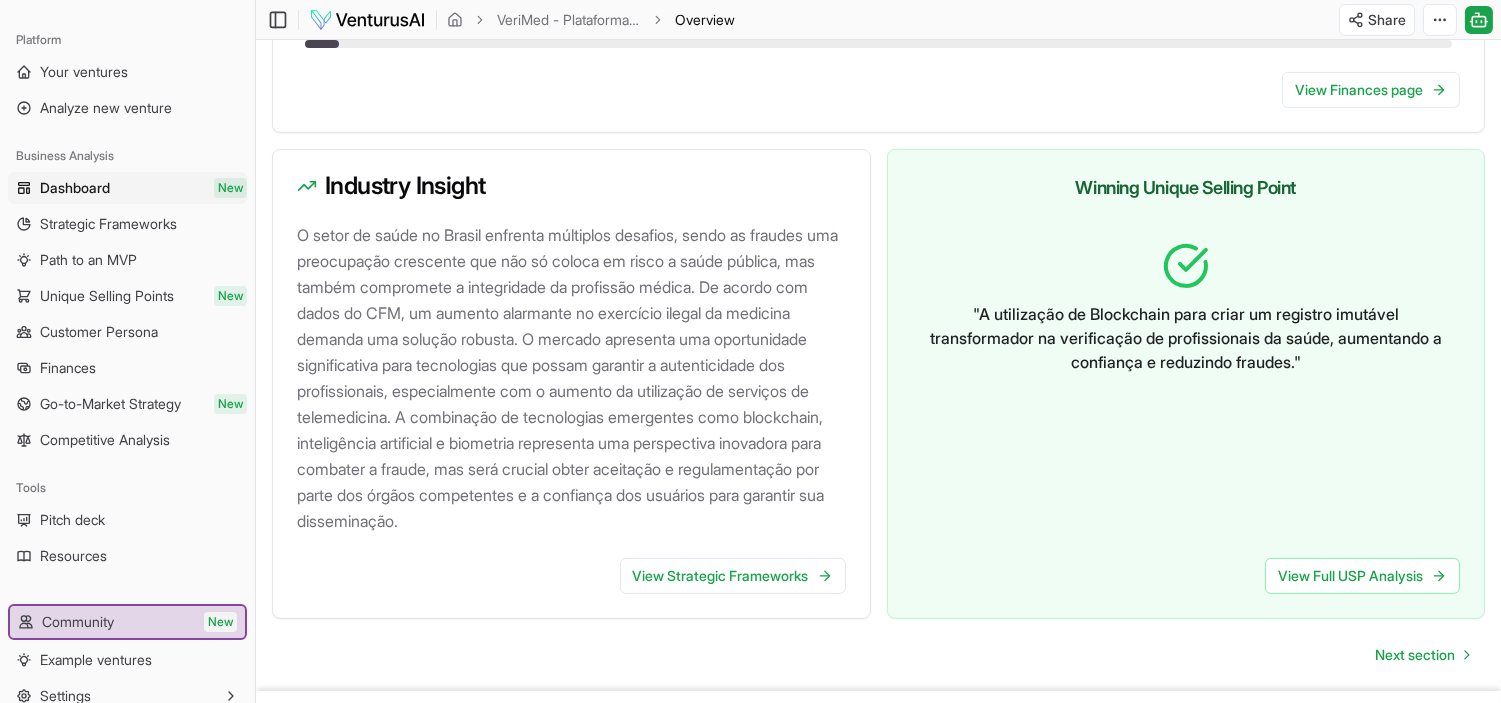 scroll, scrollTop: 1222, scrollLeft: 0, axis: vertical 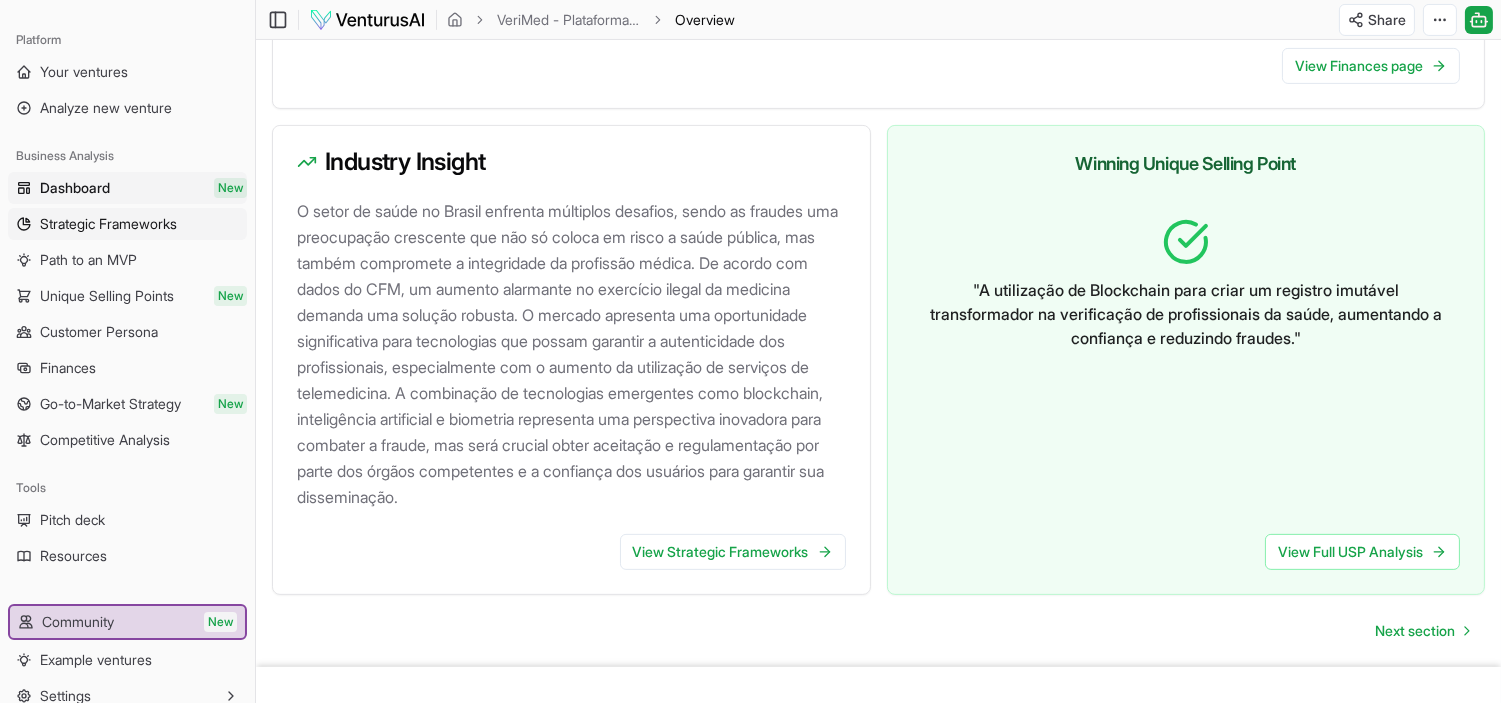 click on "Strategic Frameworks" at bounding box center [108, 224] 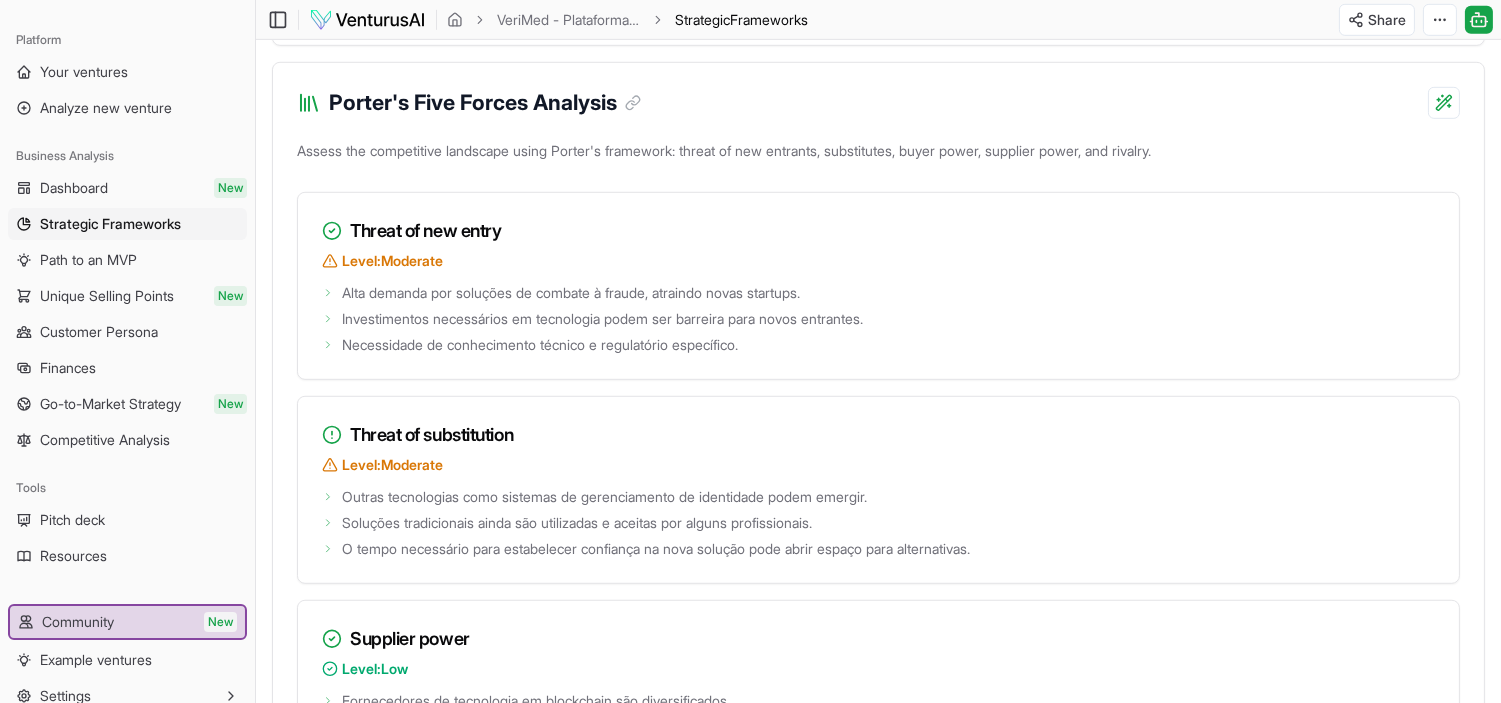 scroll, scrollTop: 2333, scrollLeft: 0, axis: vertical 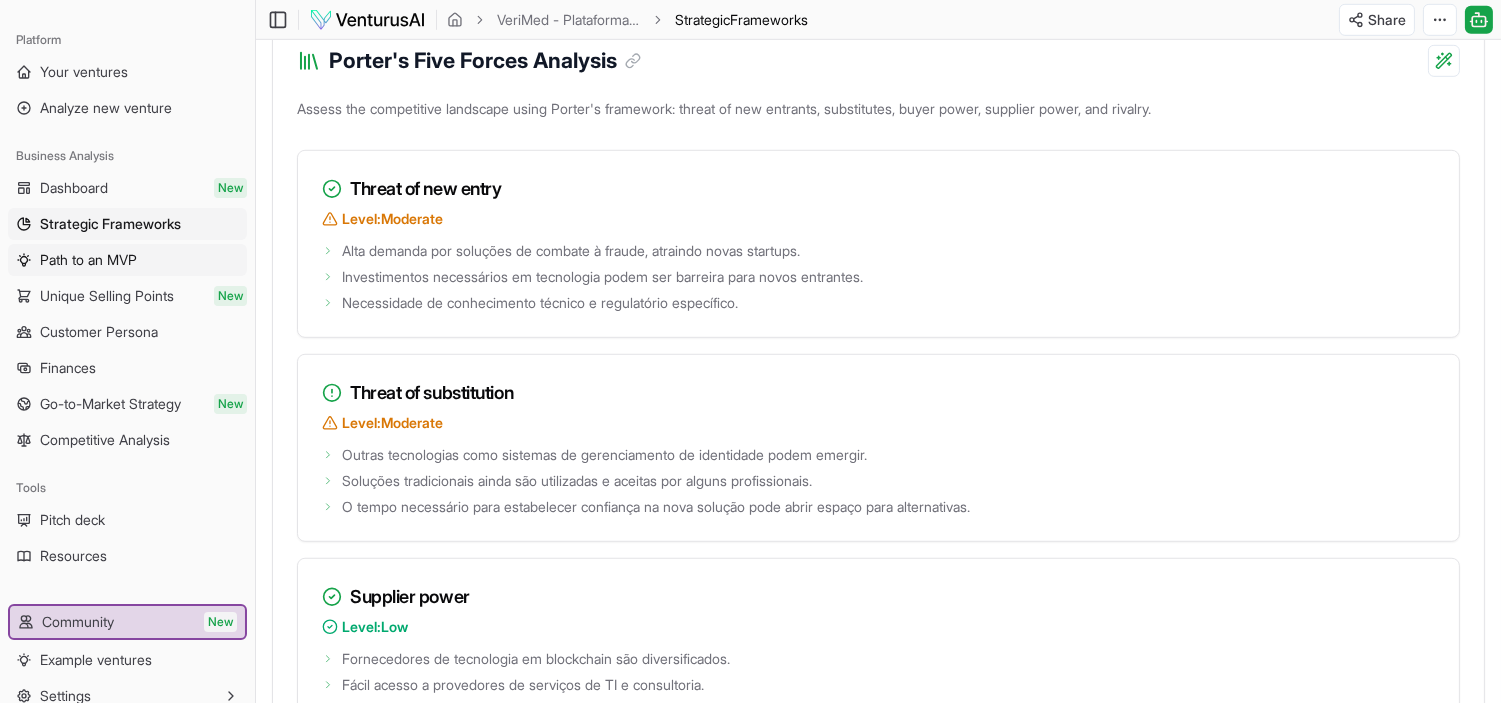 click on "Path to an MVP" at bounding box center [88, 260] 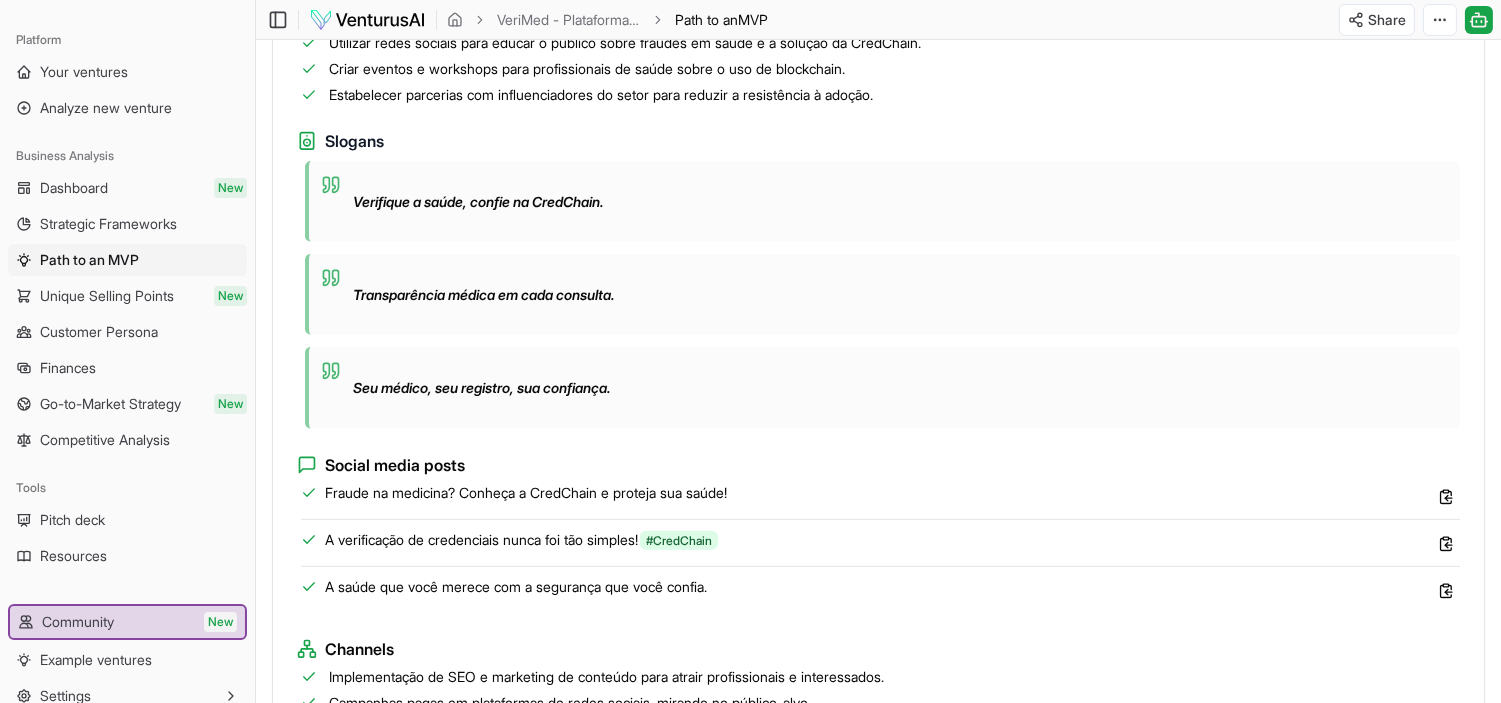 scroll, scrollTop: 1555, scrollLeft: 0, axis: vertical 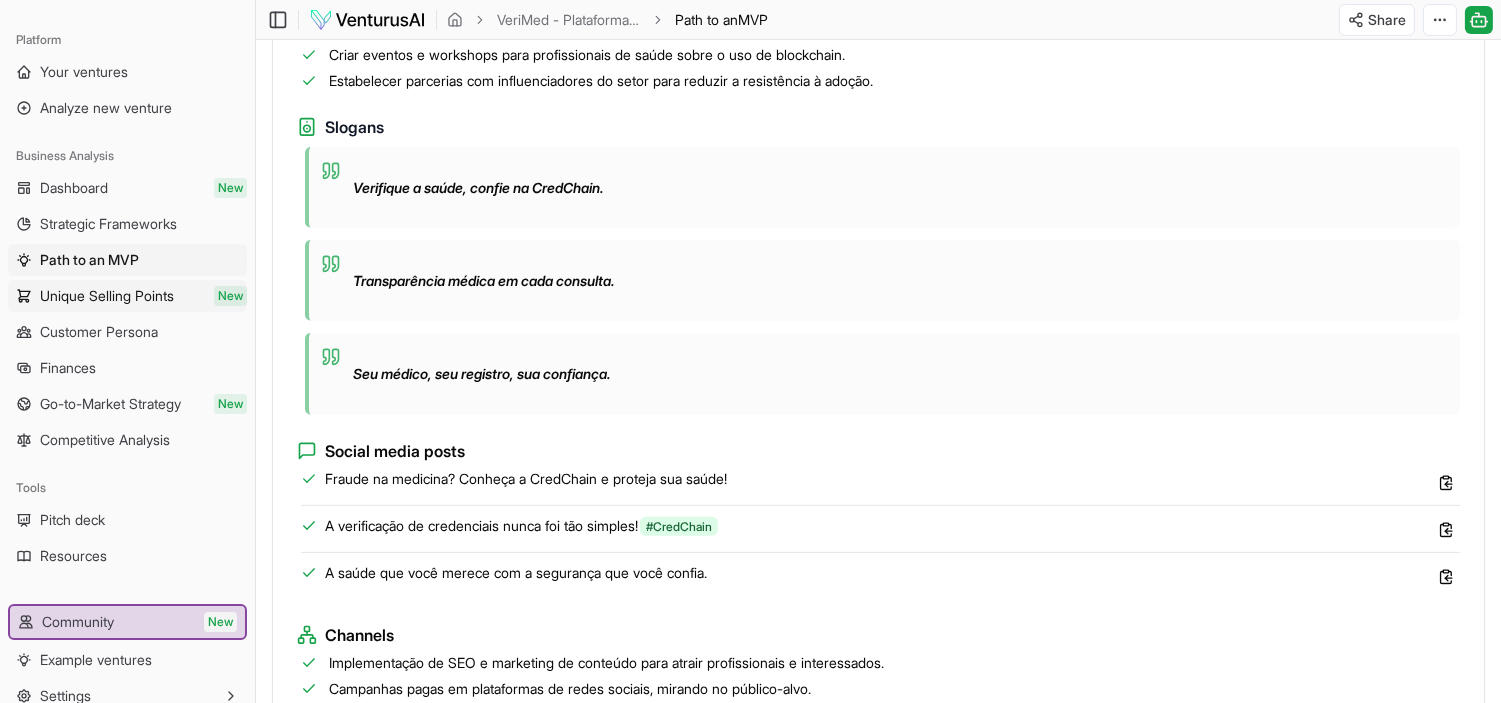 click on "Unique Selling Points" at bounding box center [107, 296] 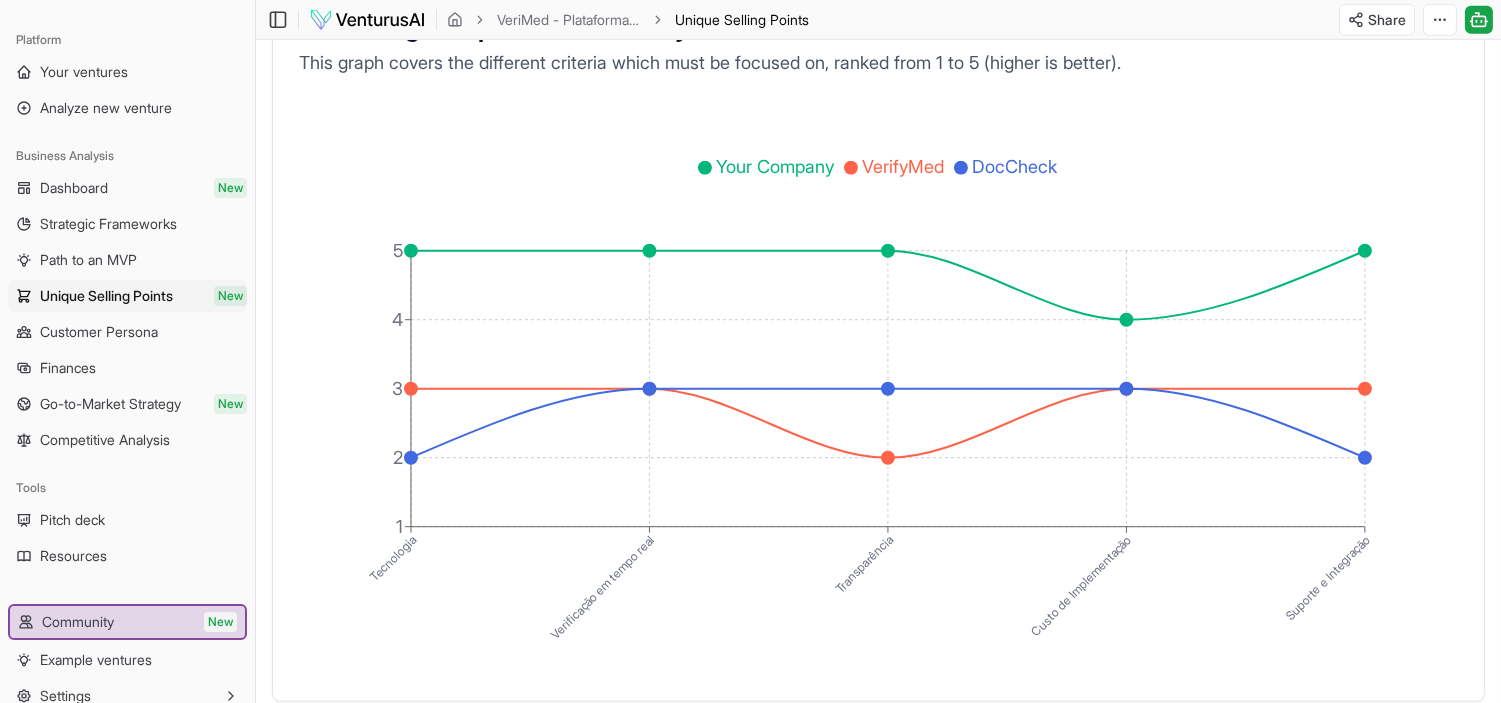 scroll, scrollTop: 3520, scrollLeft: 0, axis: vertical 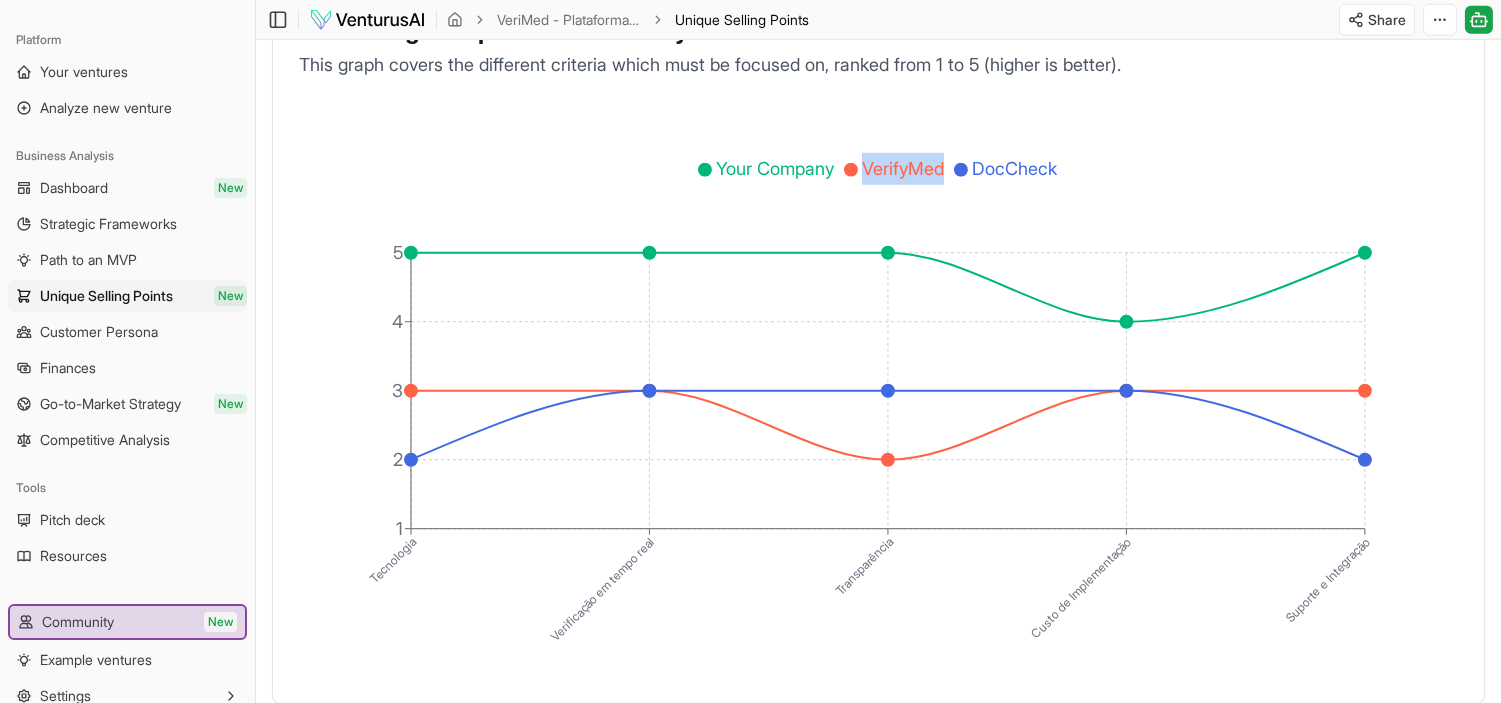 drag, startPoint x: 950, startPoint y: 232, endPoint x: 865, endPoint y: 238, distance: 85.2115 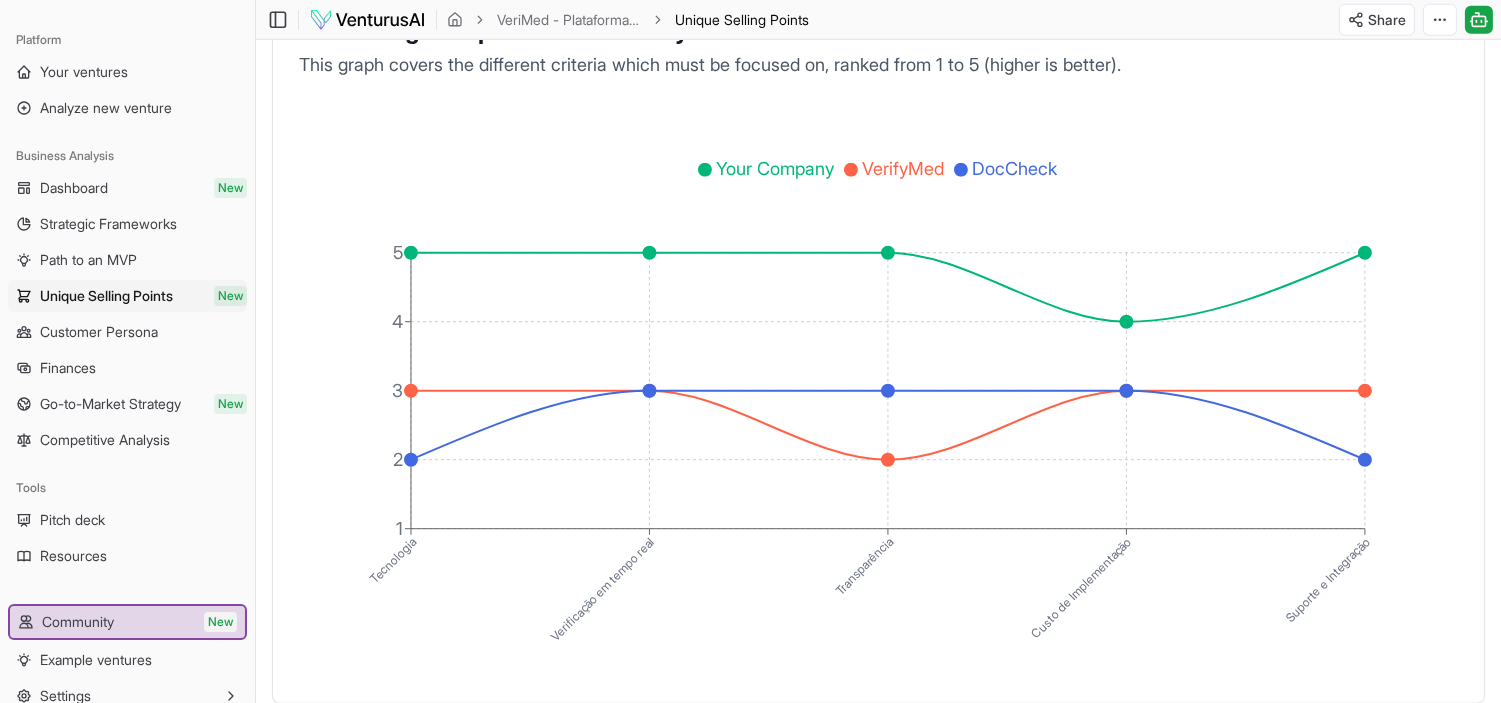 click on "Tecnologia Verificação em tempo real Transparência Custo de Implementação Suporte e Integração 1 2 3 4 5" 